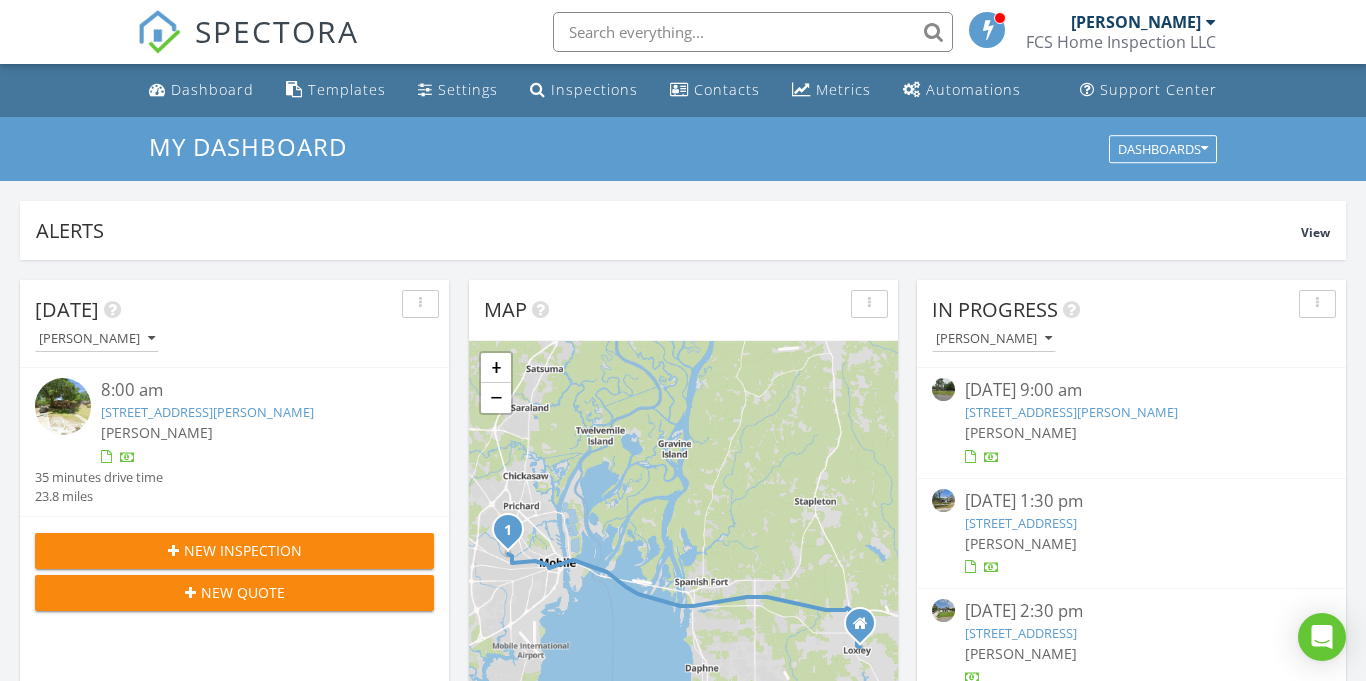 click on "Dashboard" at bounding box center [212, 89] 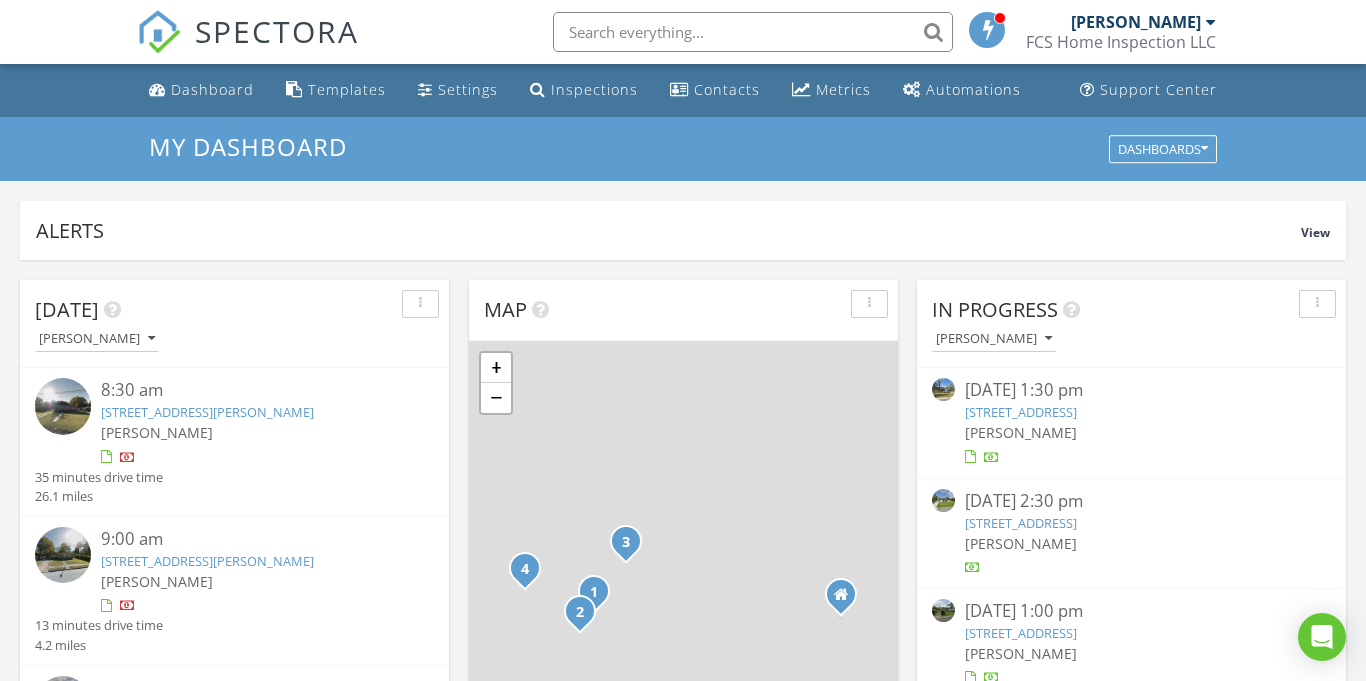 scroll, scrollTop: 0, scrollLeft: 0, axis: both 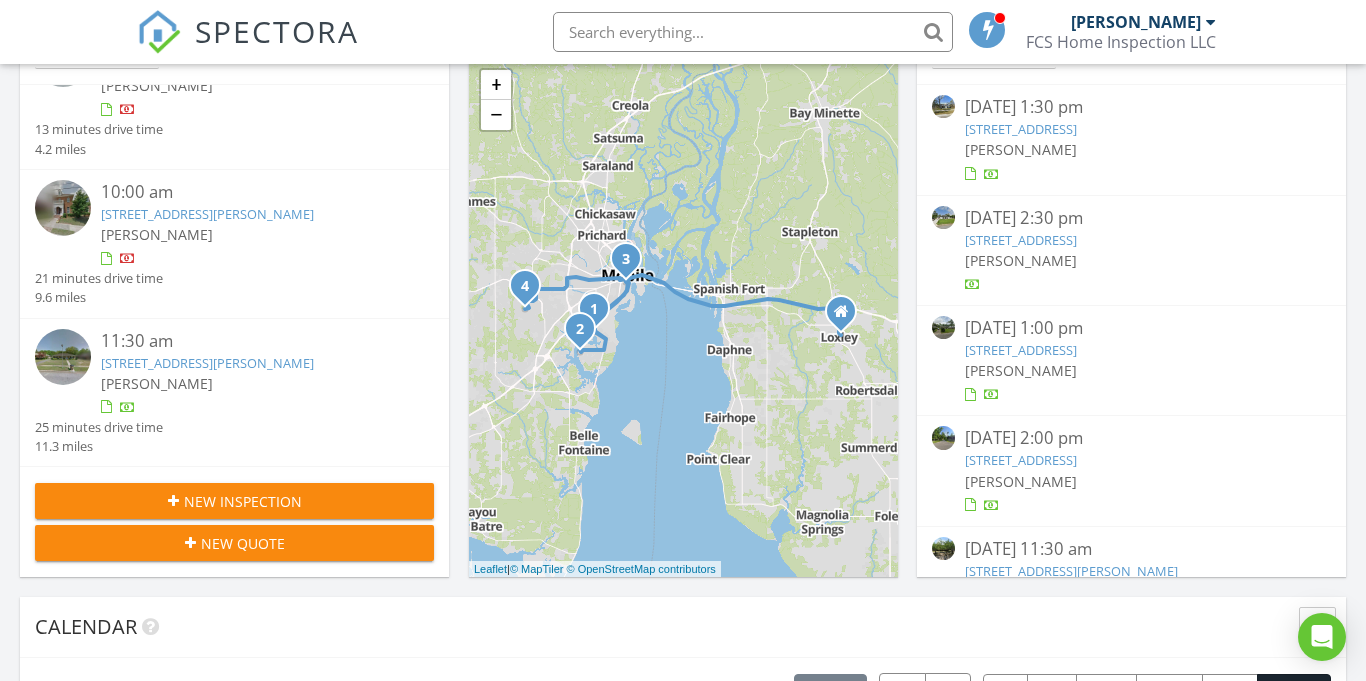 click on "New Inspection" at bounding box center [243, 501] 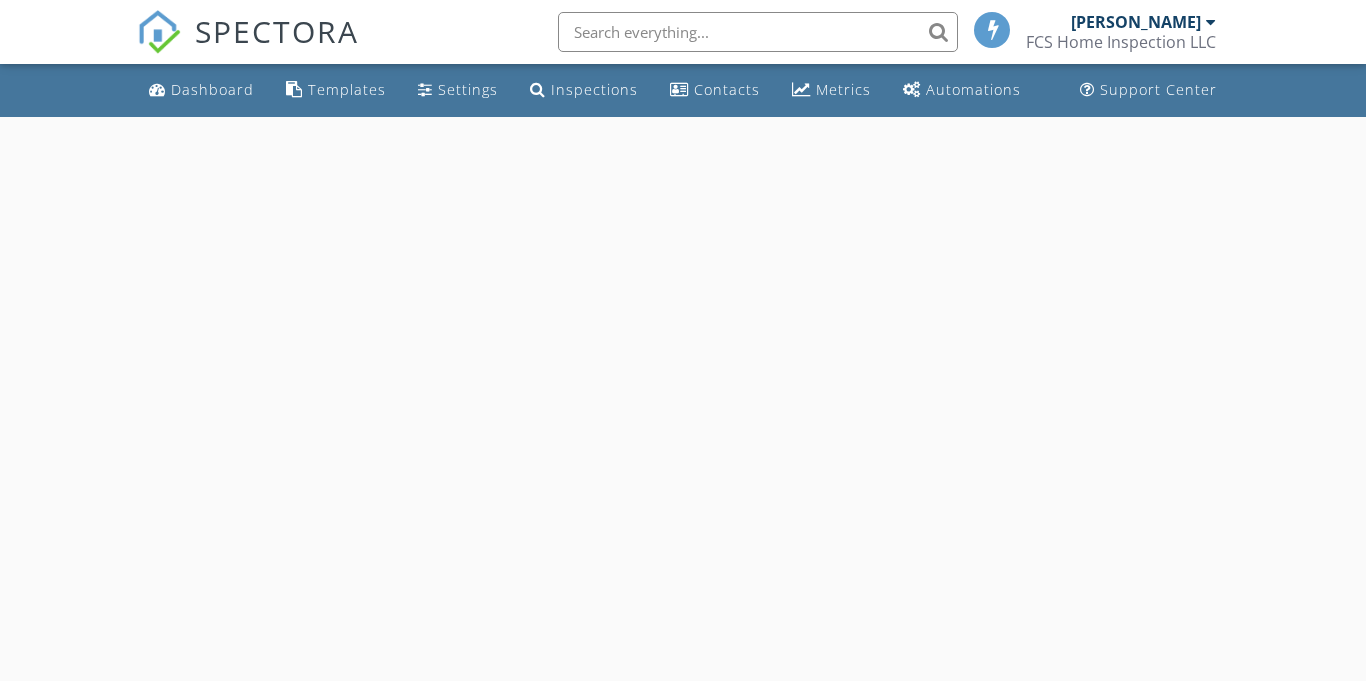 scroll, scrollTop: 0, scrollLeft: 0, axis: both 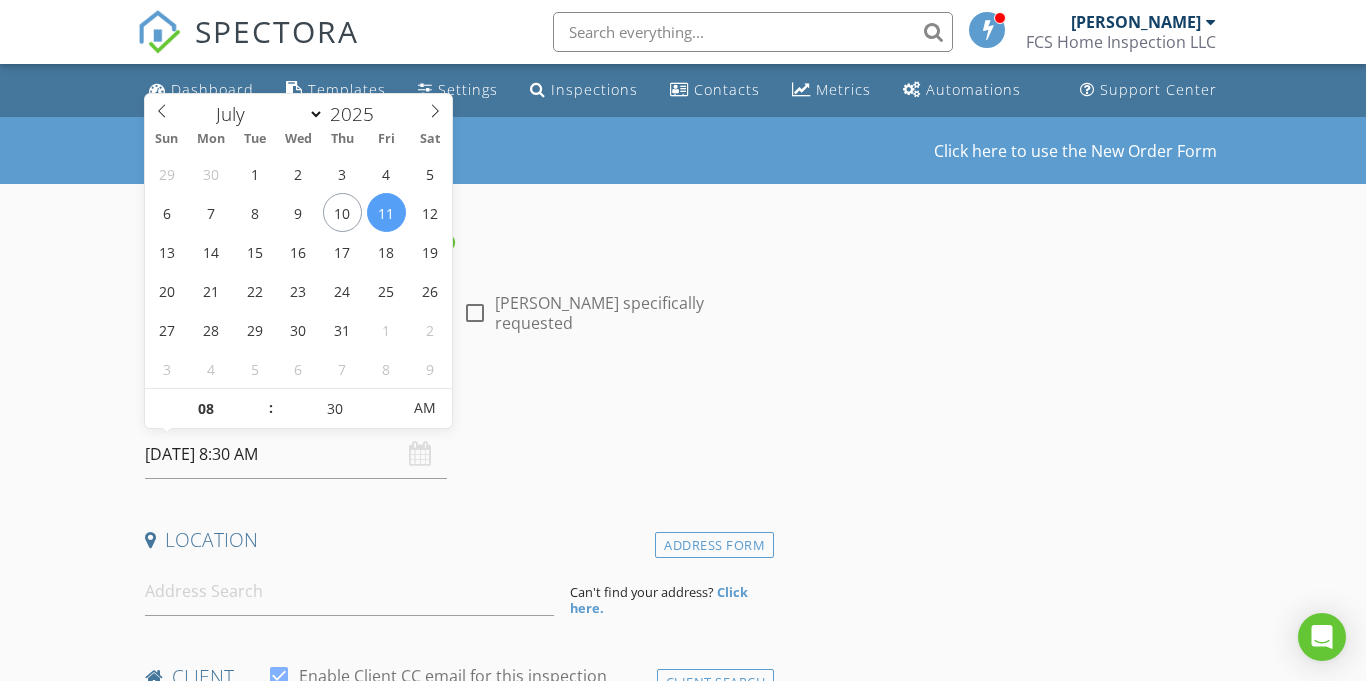 click on "[DATE] 8:30 AM" at bounding box center [296, 454] 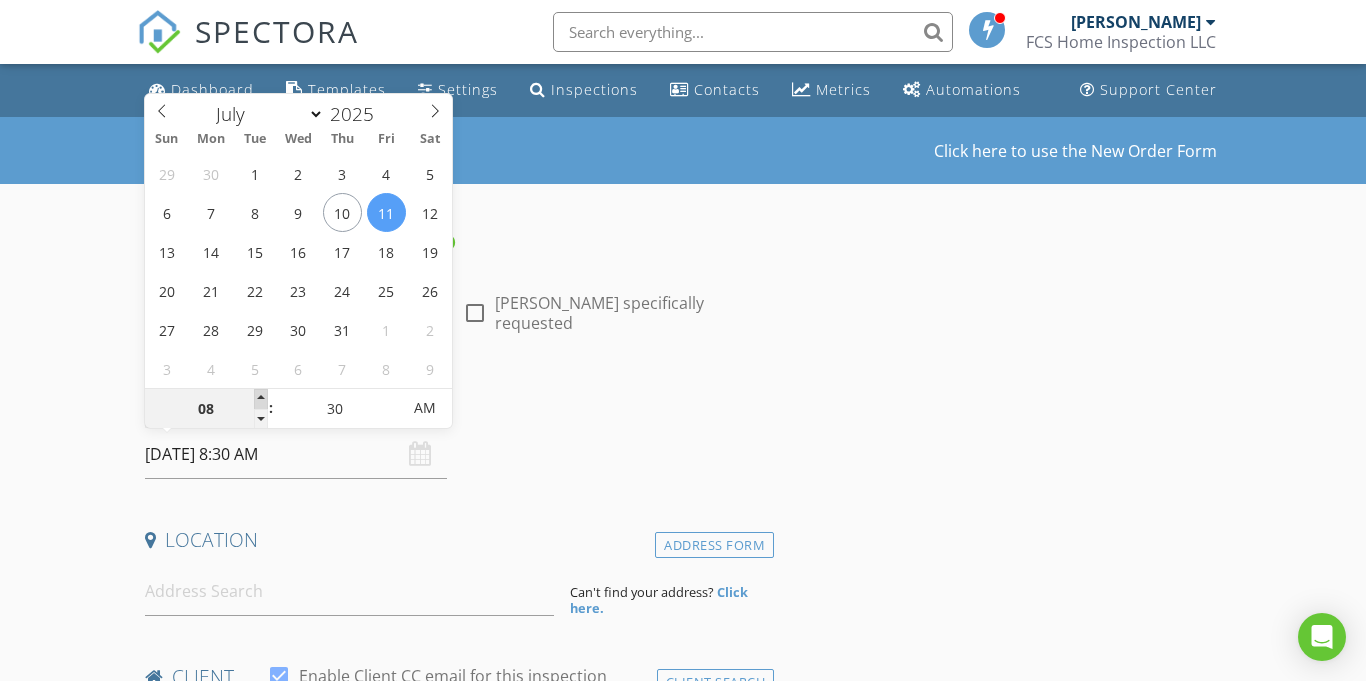 type on "09" 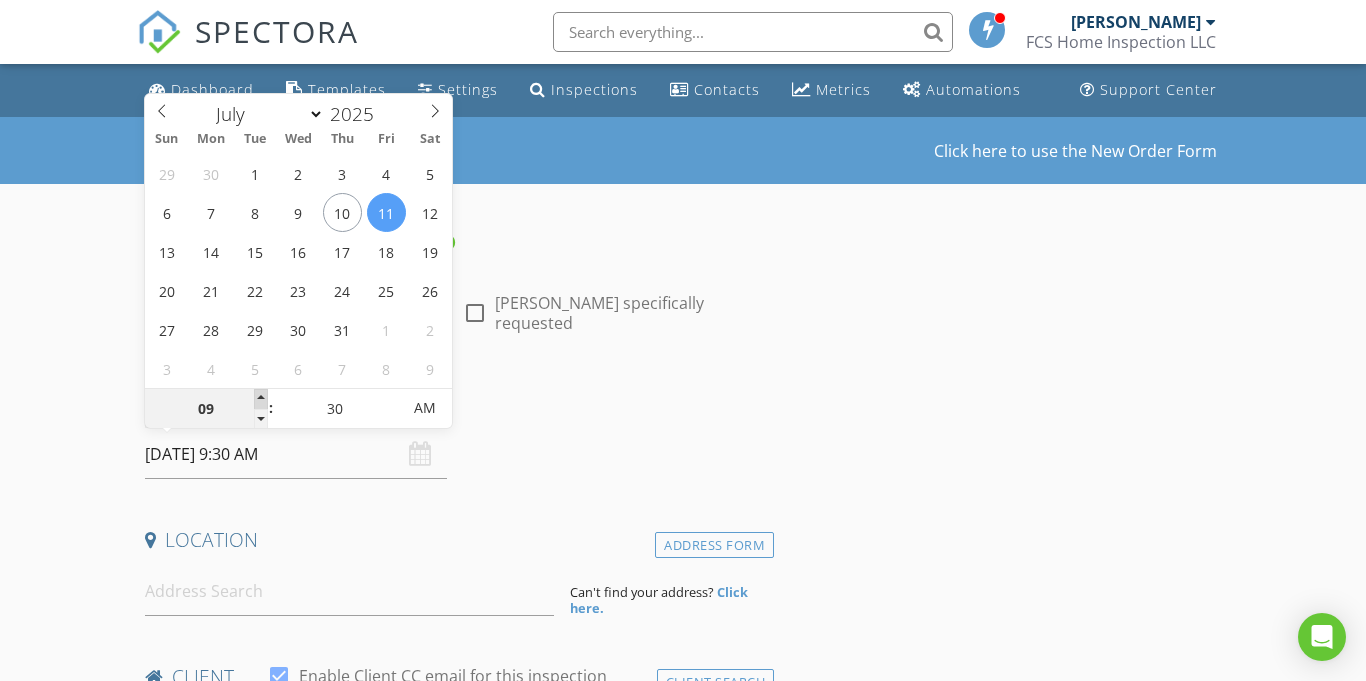 click at bounding box center [261, 399] 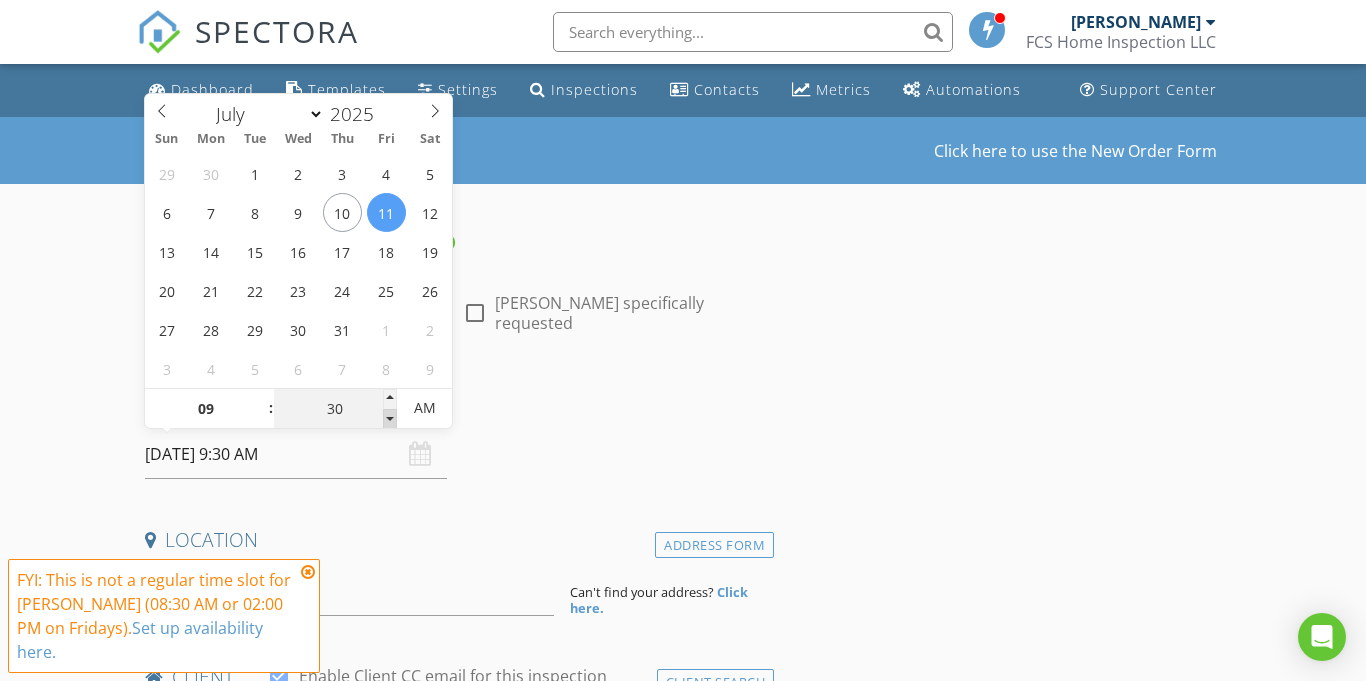 type on "25" 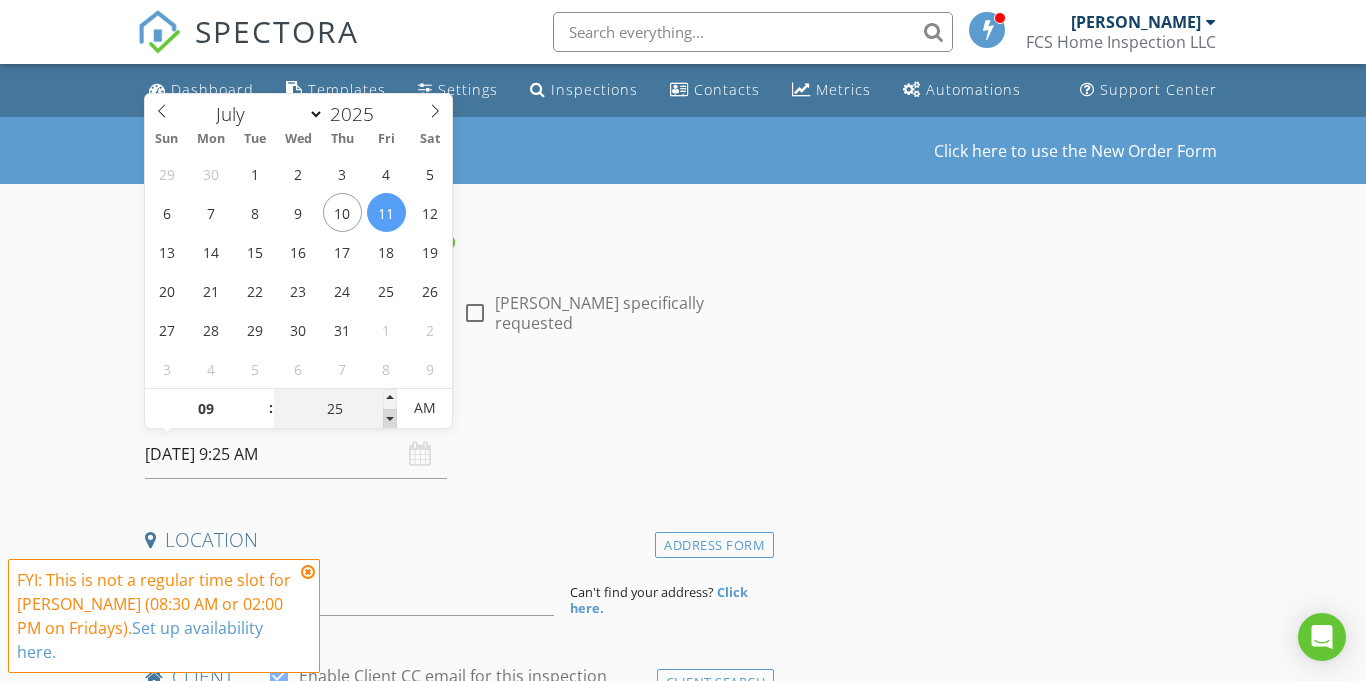 click at bounding box center (390, 419) 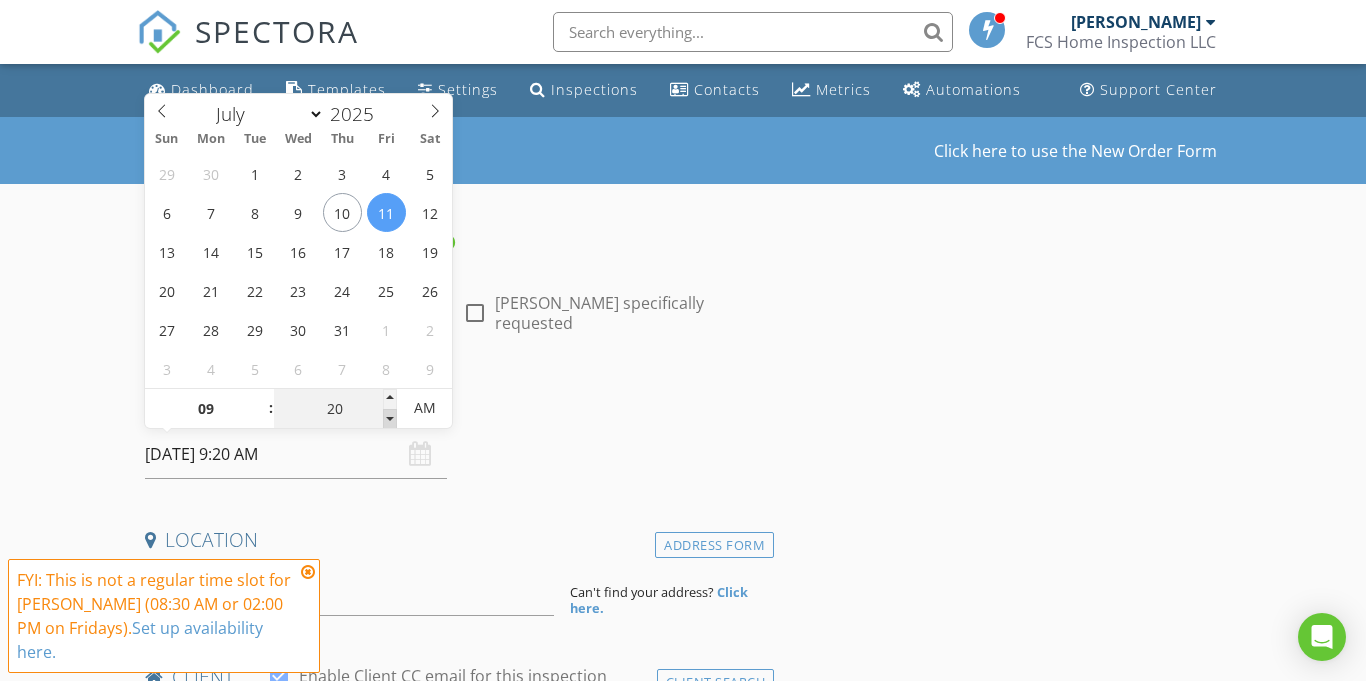 click at bounding box center [390, 419] 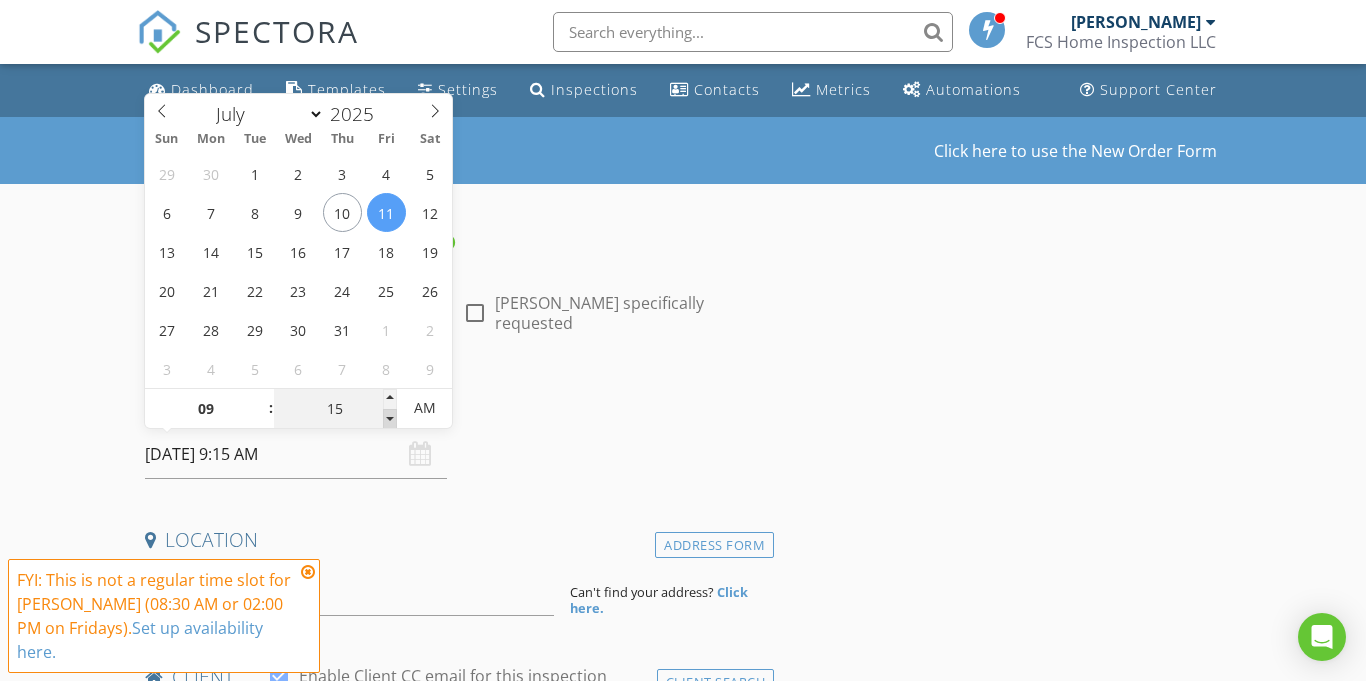 click at bounding box center (390, 419) 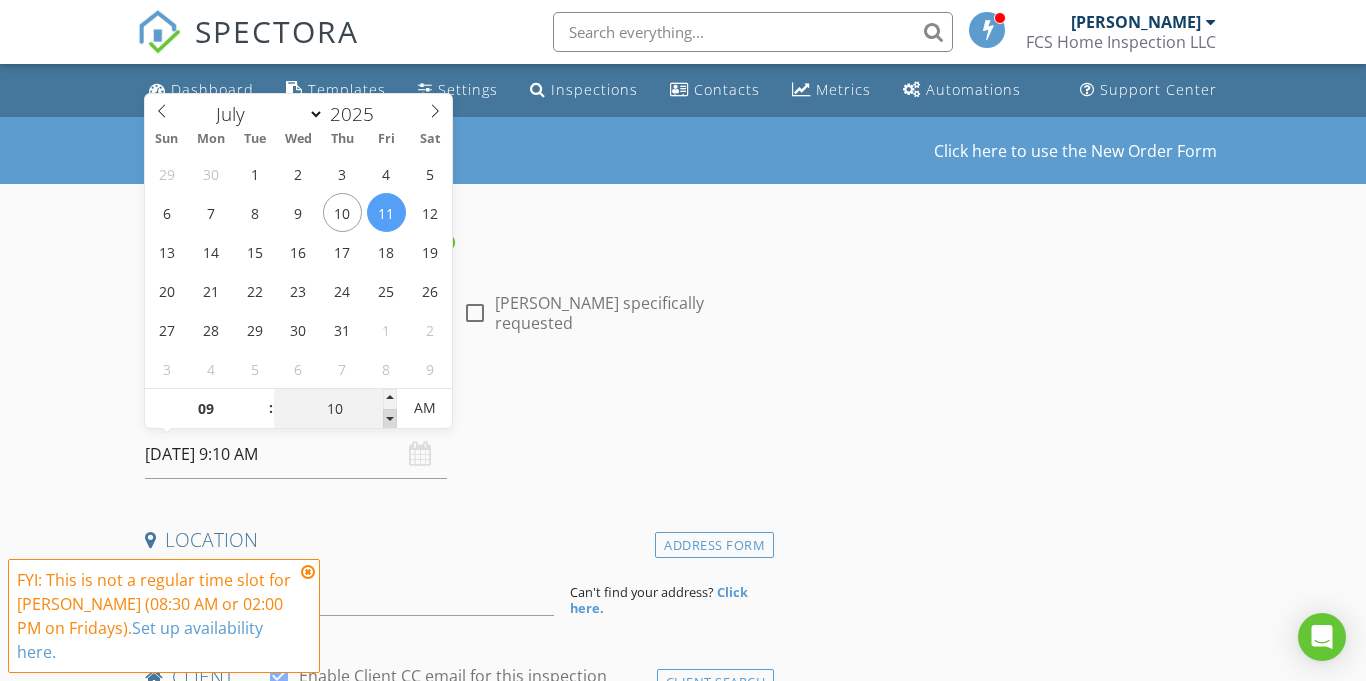 click at bounding box center [390, 419] 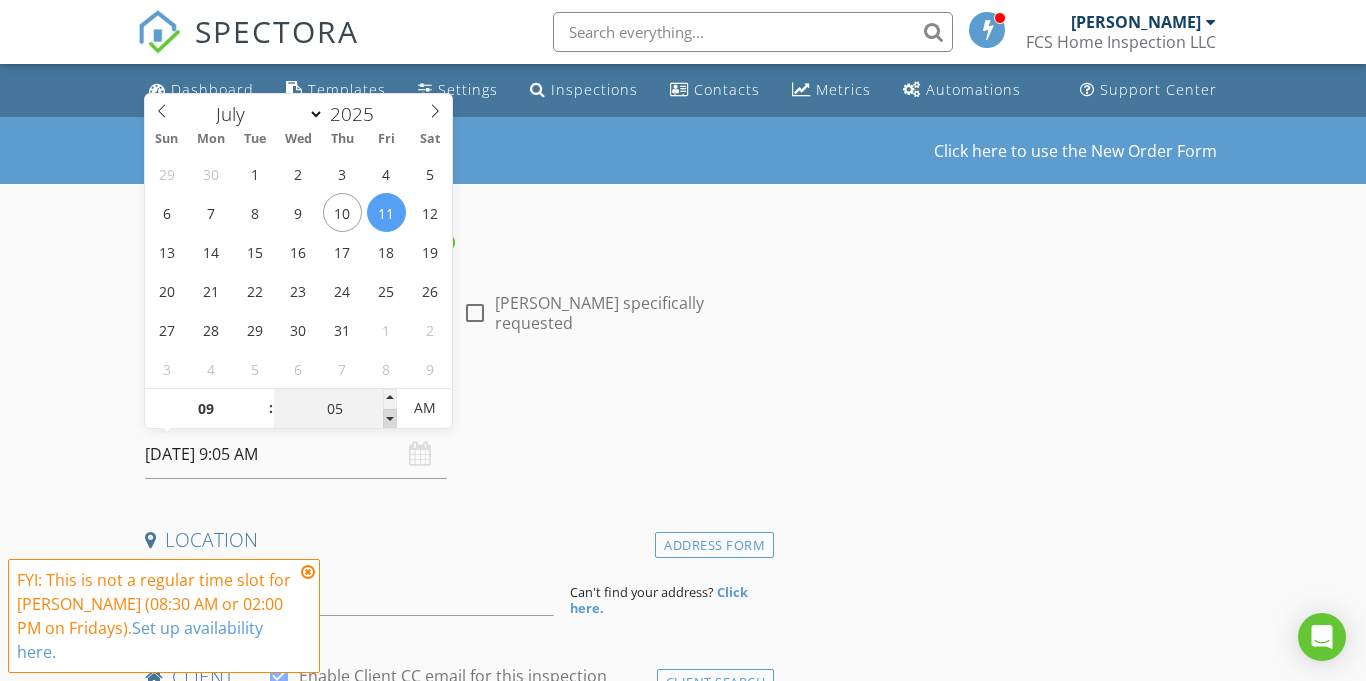 click at bounding box center [390, 419] 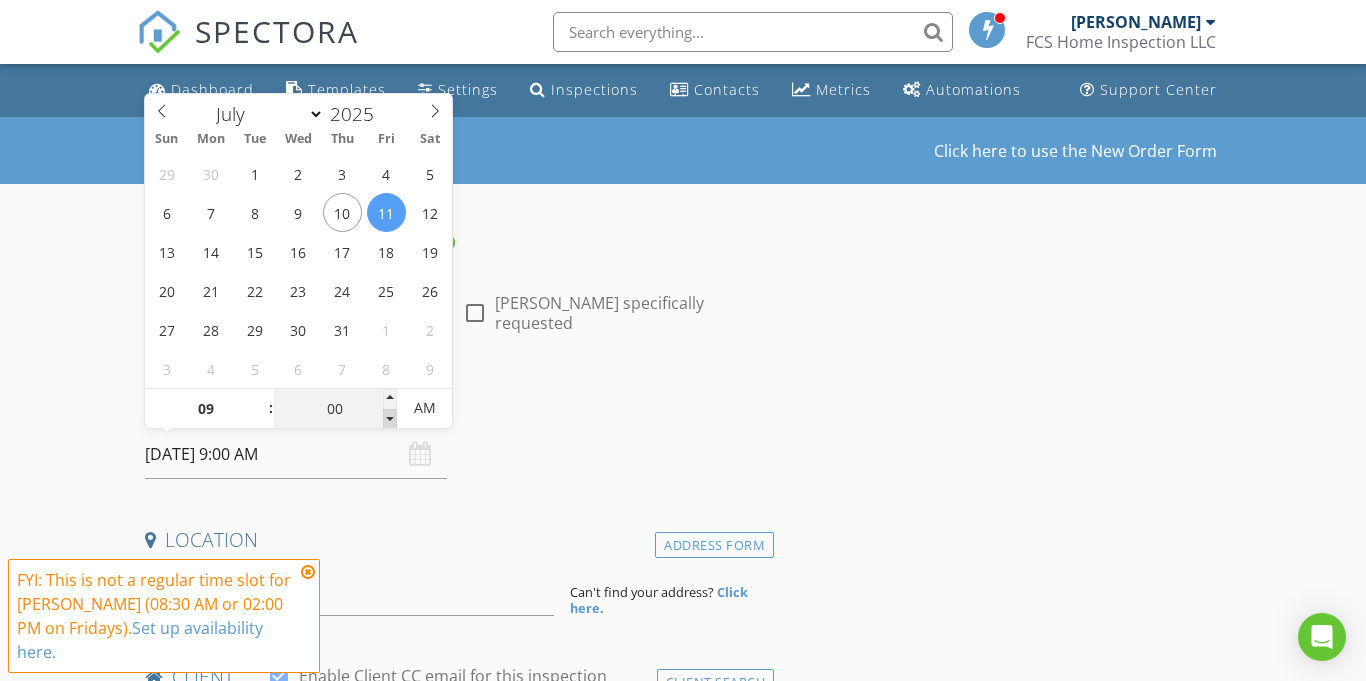 click at bounding box center [390, 419] 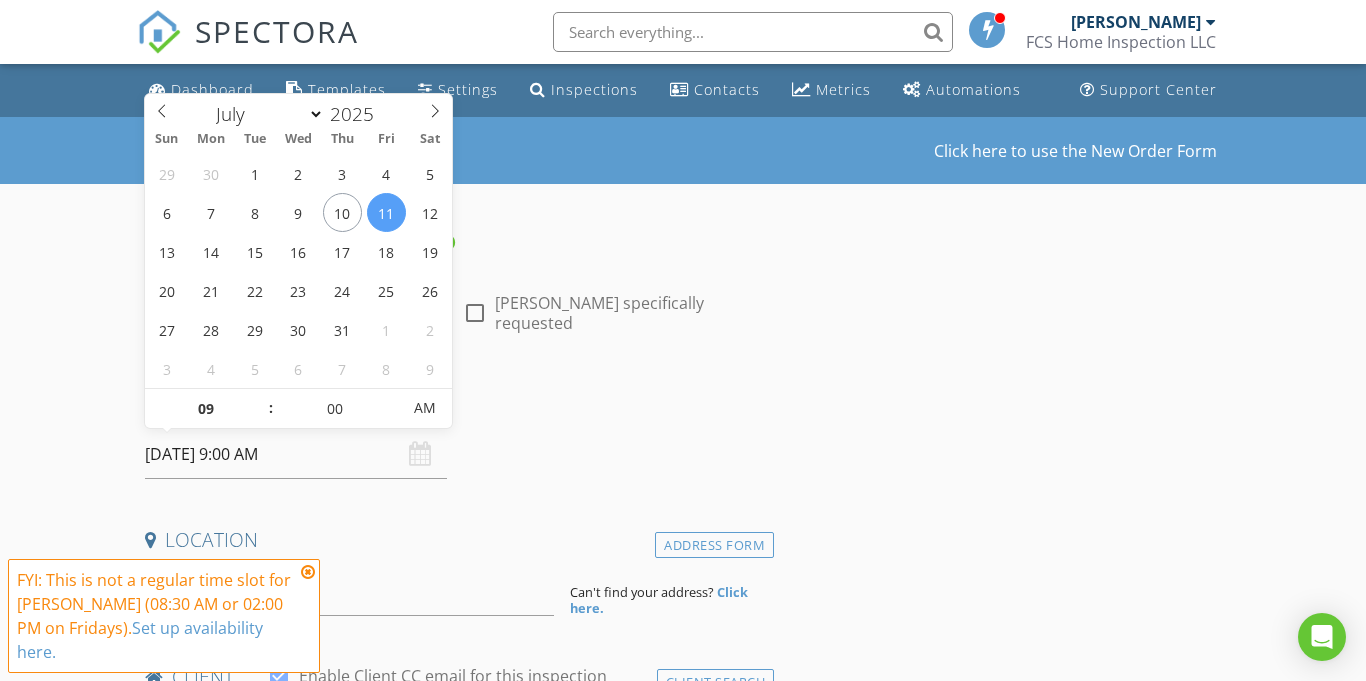 click at bounding box center [308, 572] 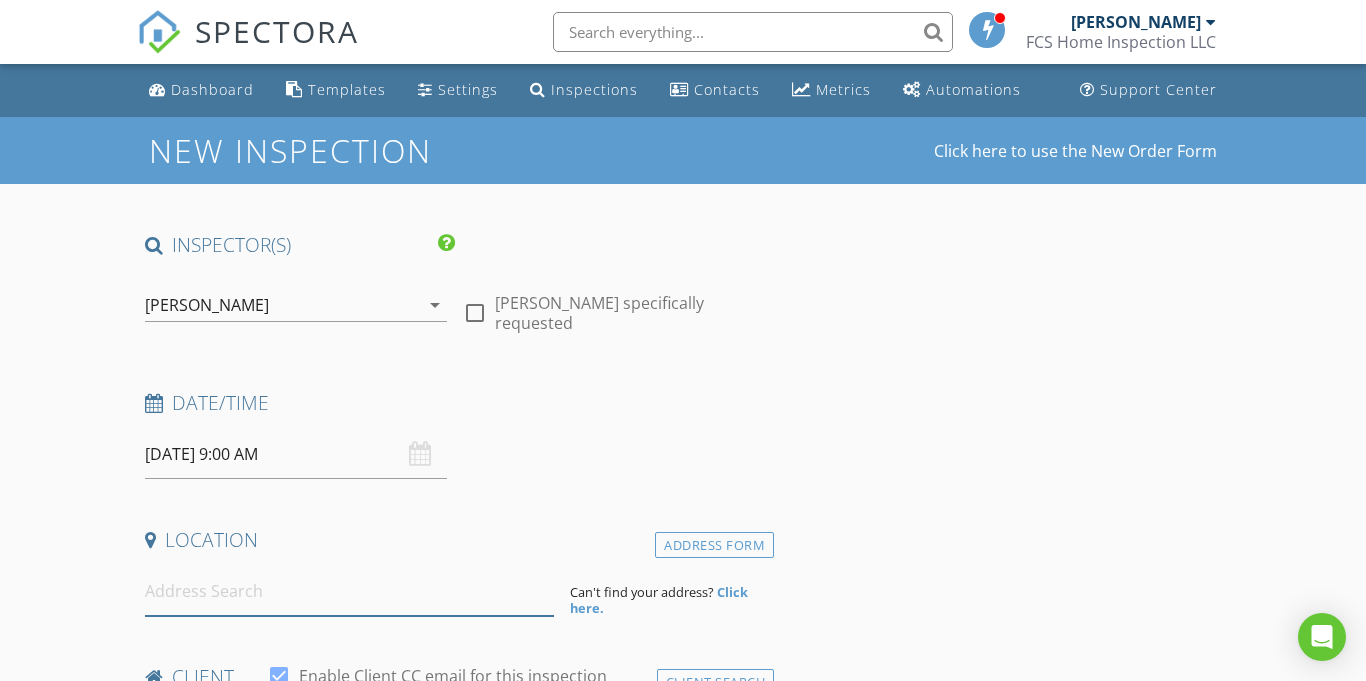 click at bounding box center (349, 591) 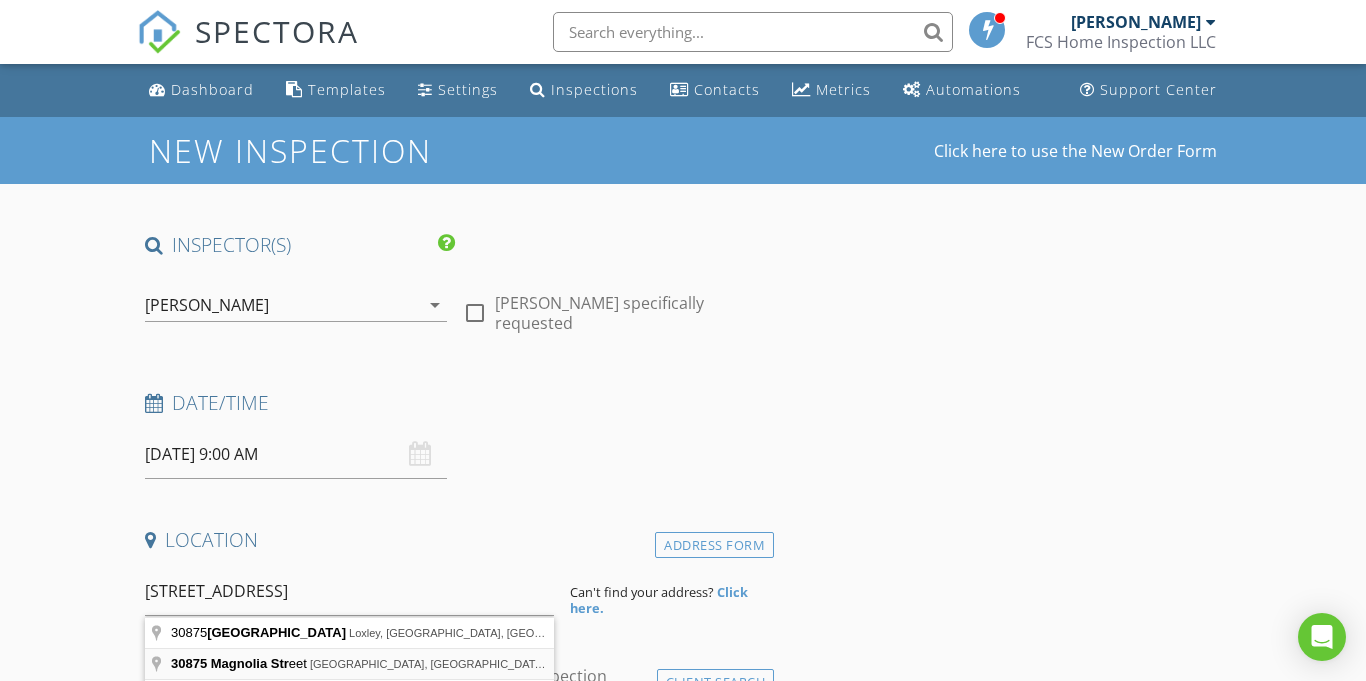 type on "30875 Magnolia Street, Perdido Beach, AL, USA" 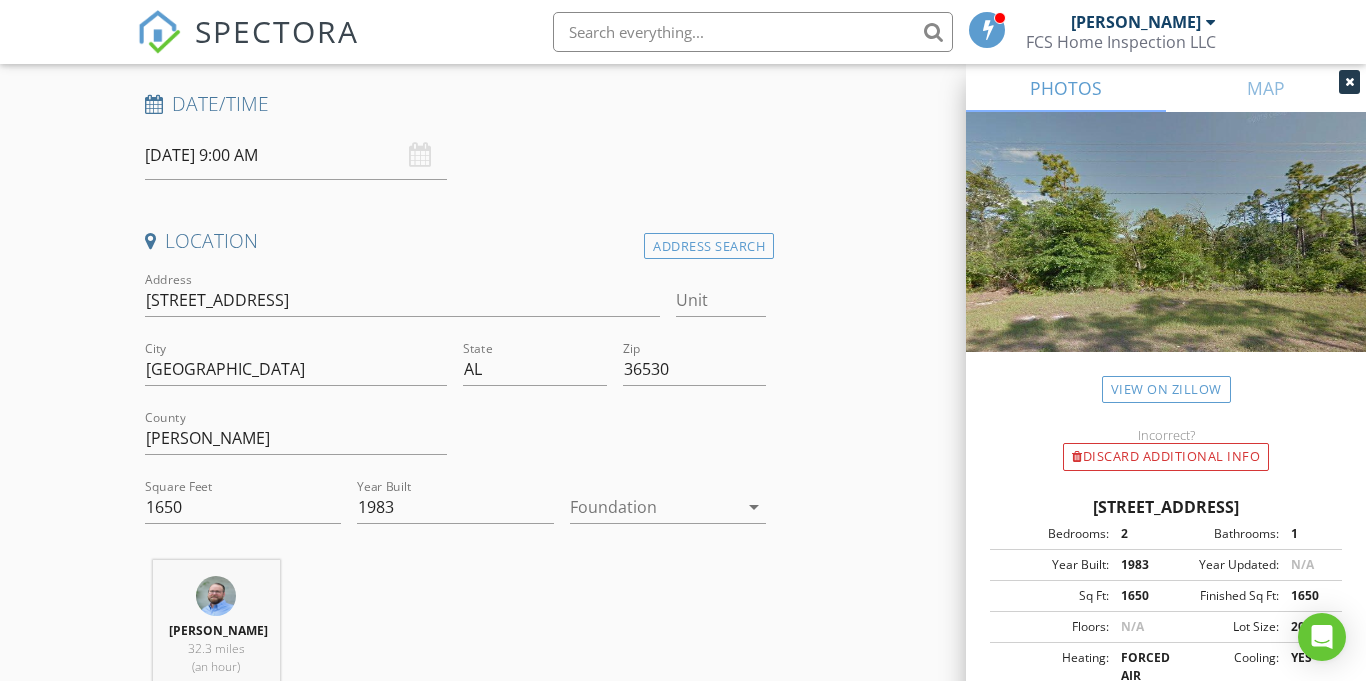 scroll, scrollTop: 303, scrollLeft: 0, axis: vertical 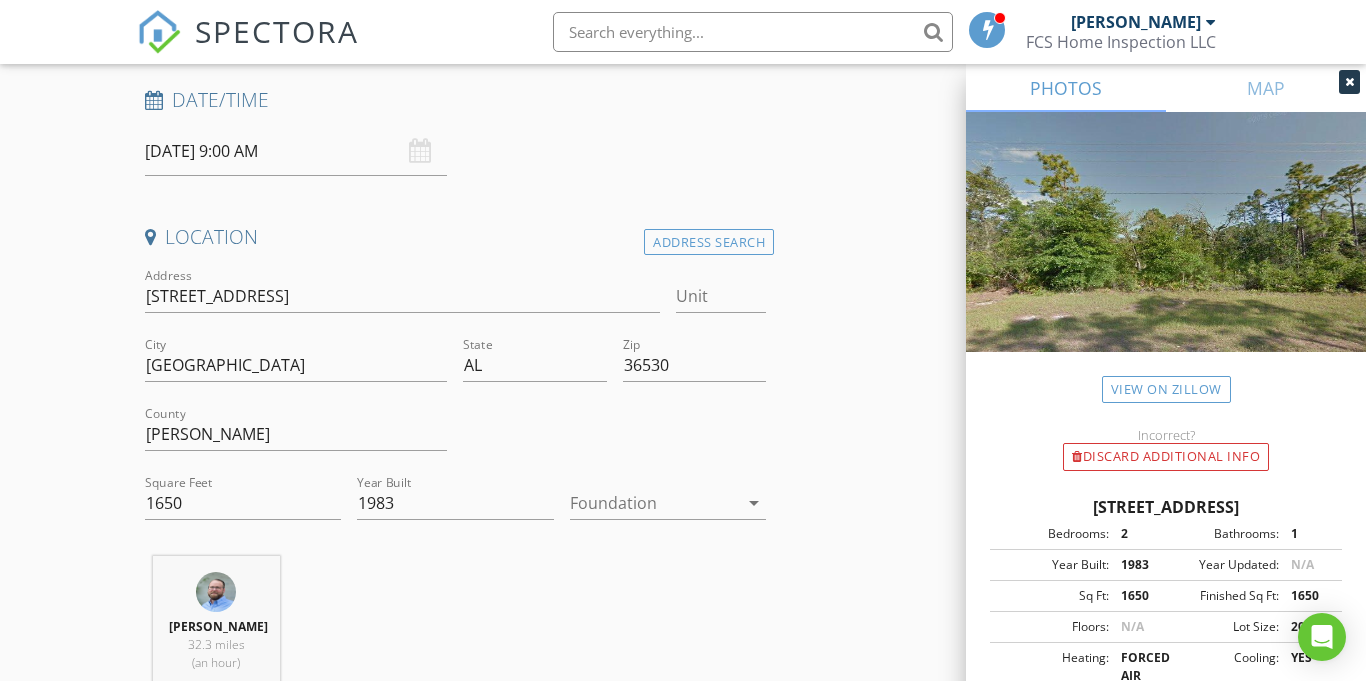 click at bounding box center [654, 503] 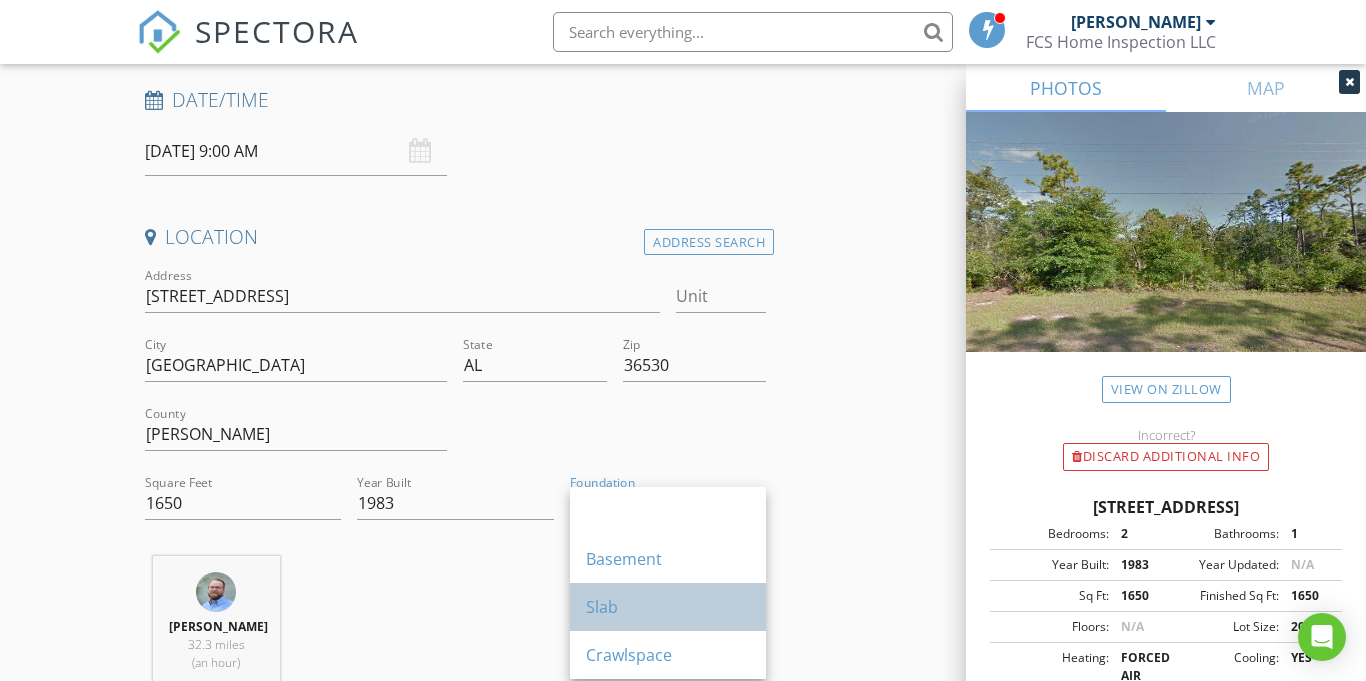 click on "Slab" at bounding box center (668, 607) 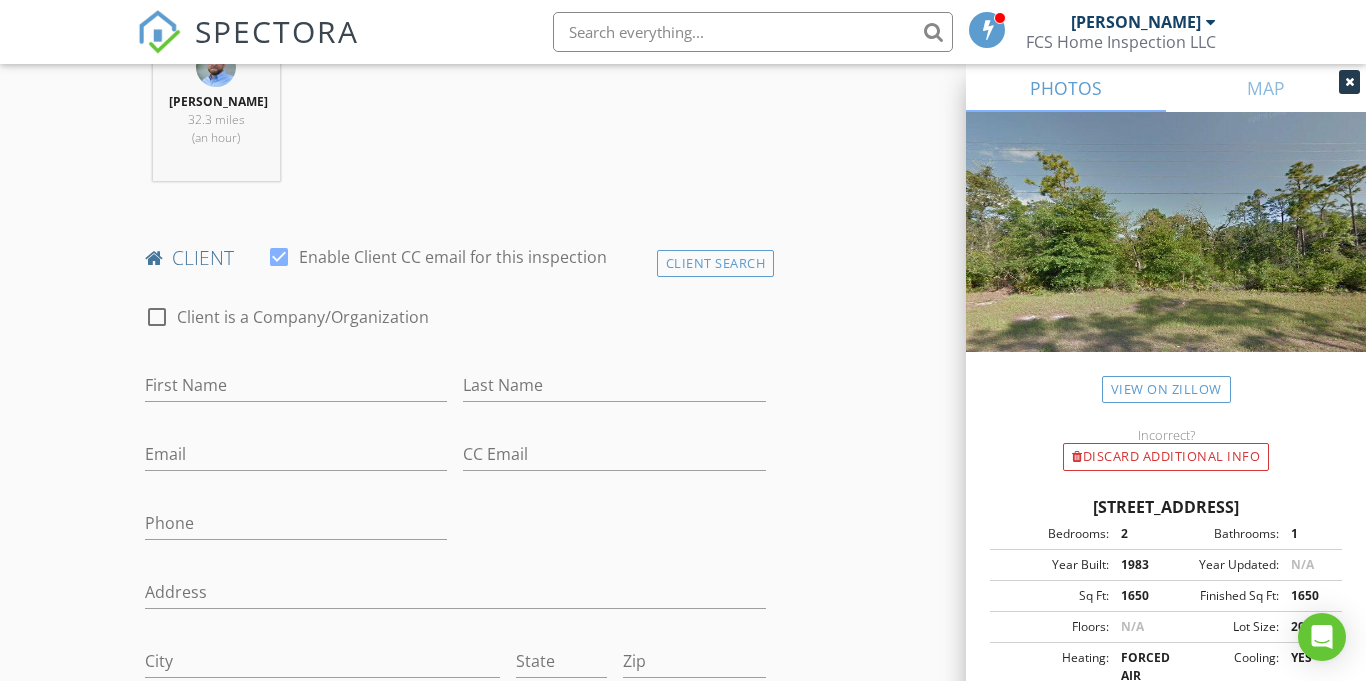 scroll, scrollTop: 870, scrollLeft: 0, axis: vertical 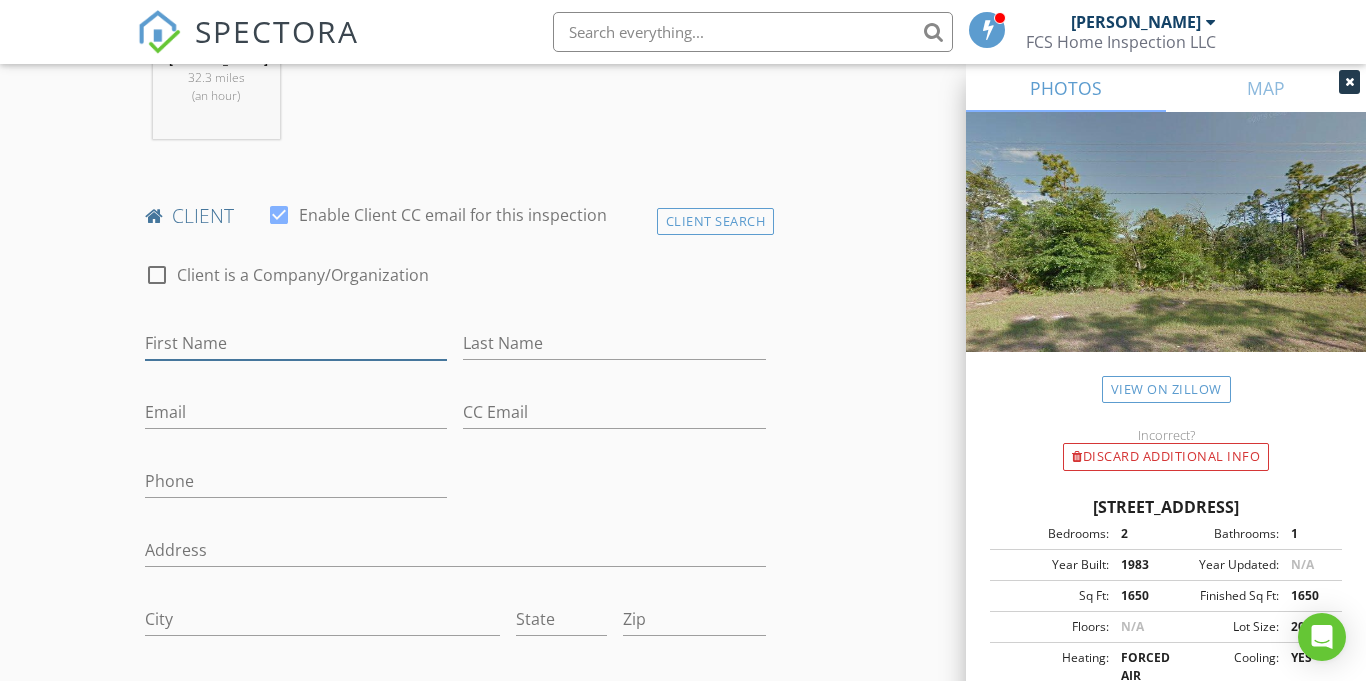 click on "First Name" at bounding box center (296, 343) 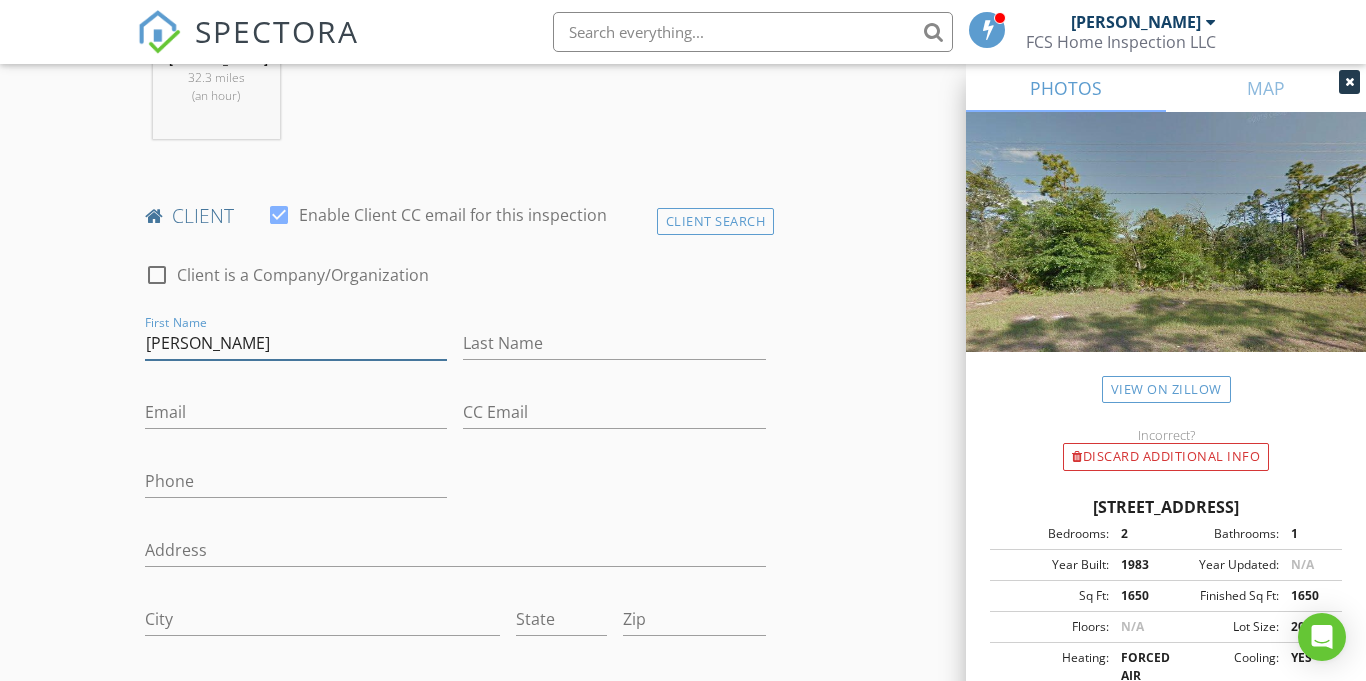 type on "Beth" 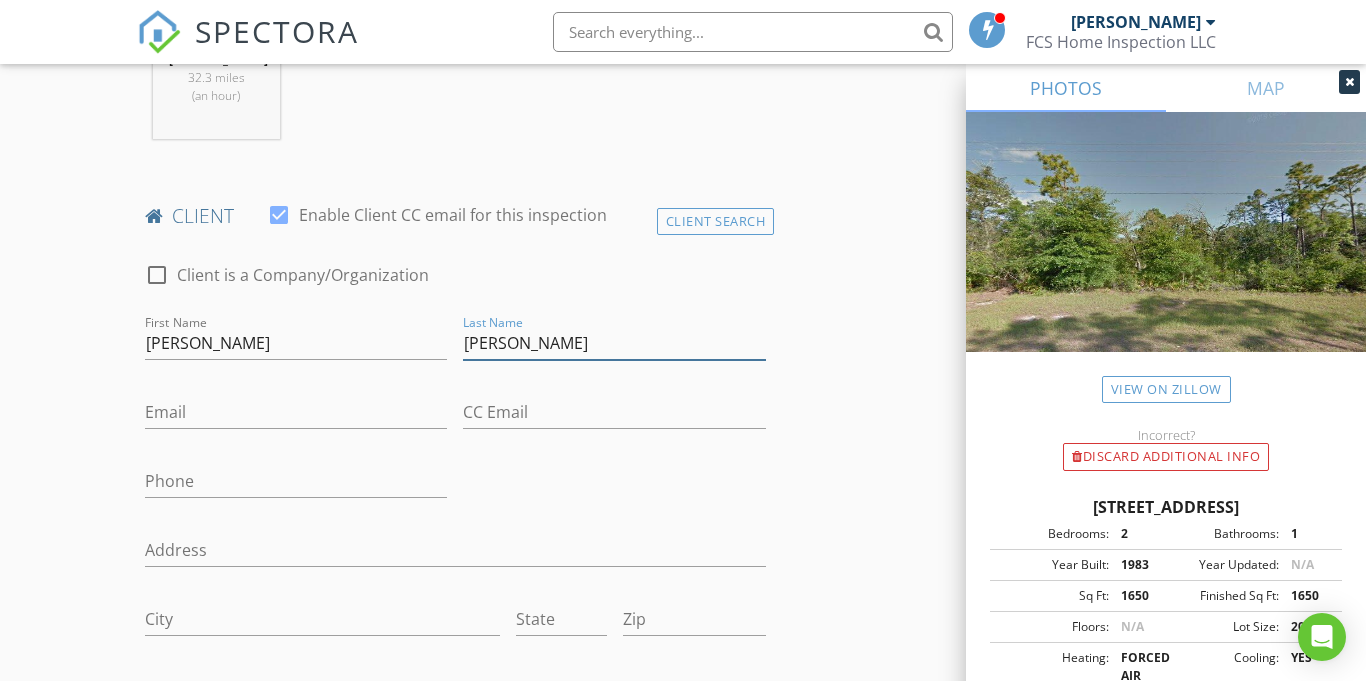 type on "Biggs" 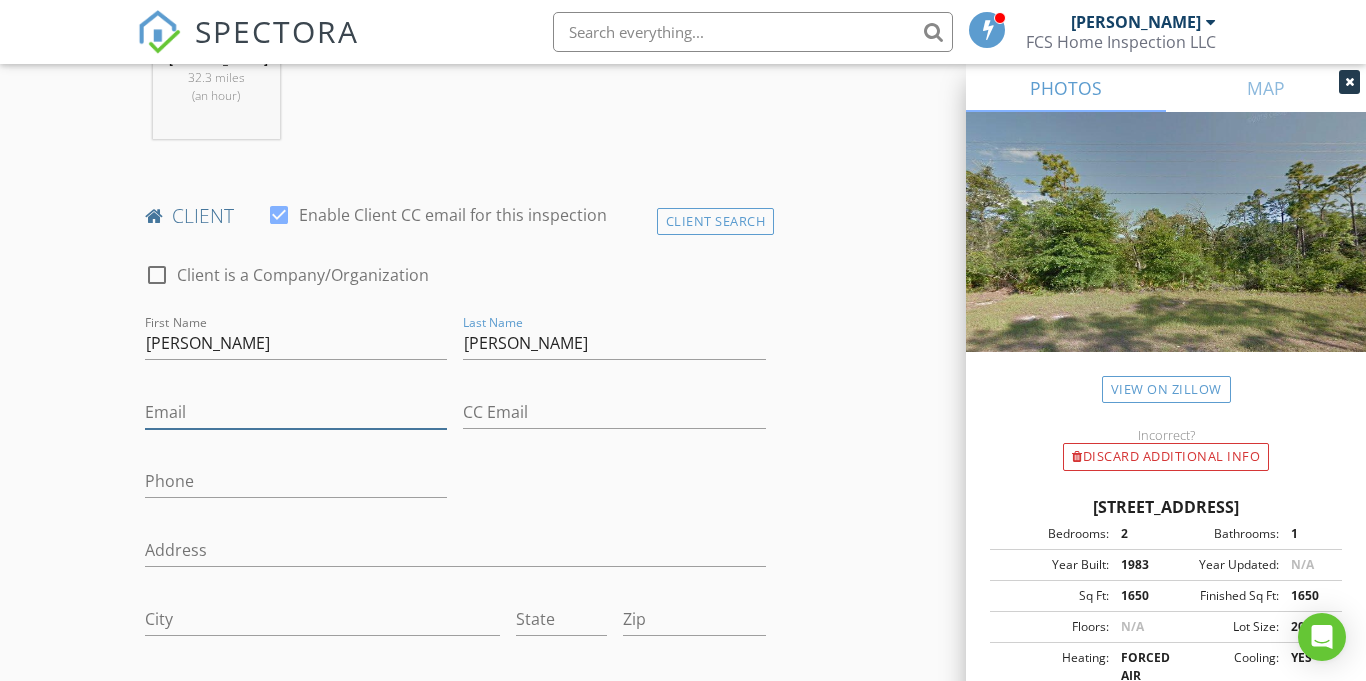 click on "Email" at bounding box center [296, 412] 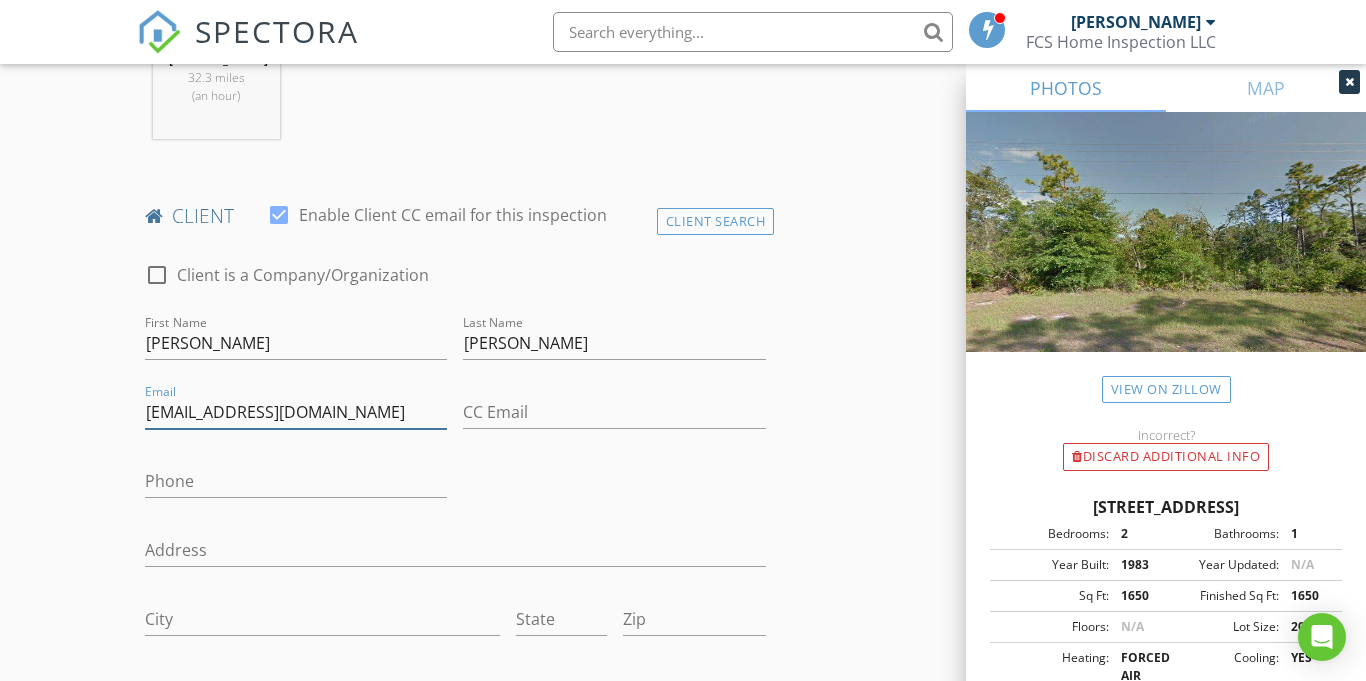 type on "coastalcryo@gmail.com" 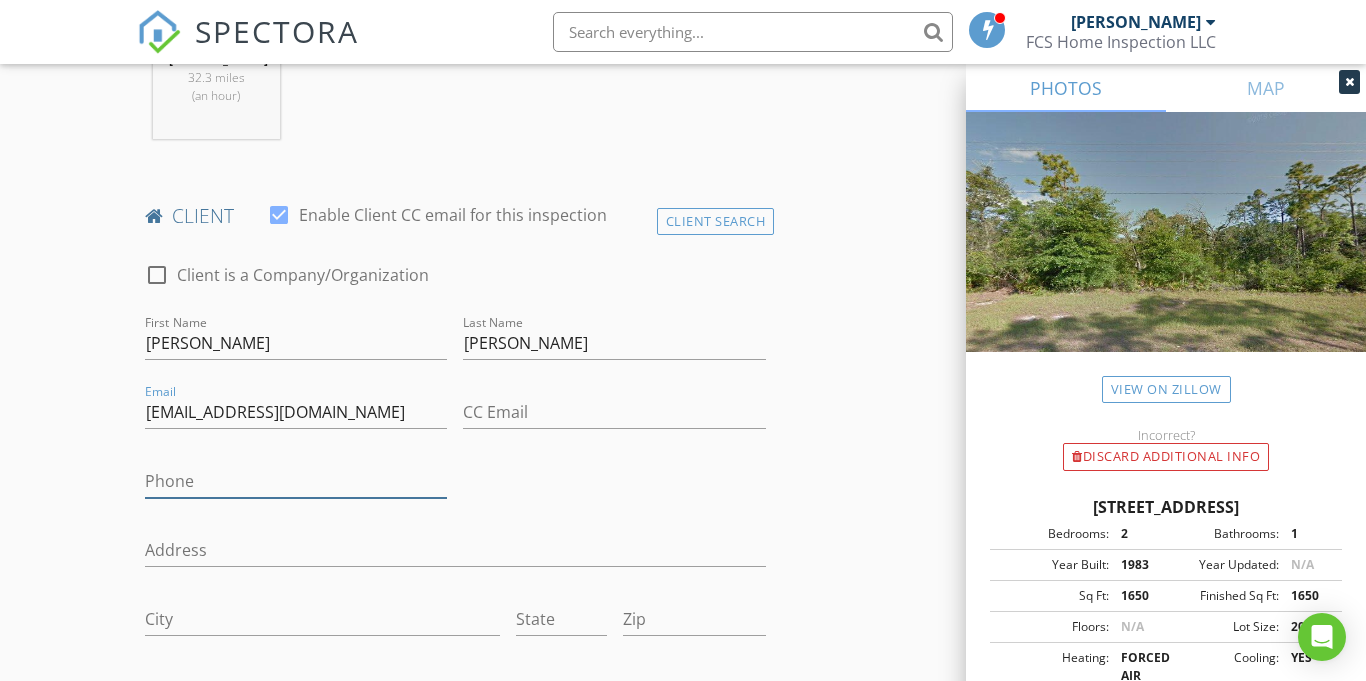 click on "Phone" at bounding box center (296, 481) 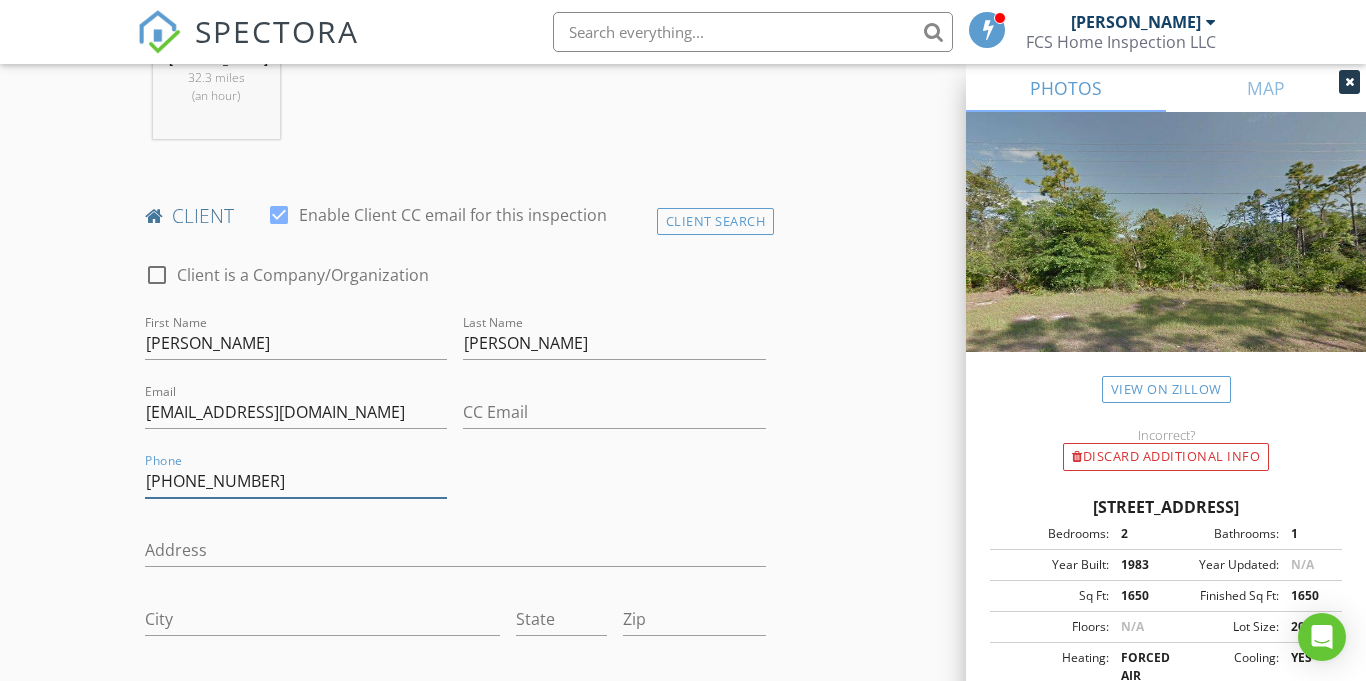 type on "334-220-8650" 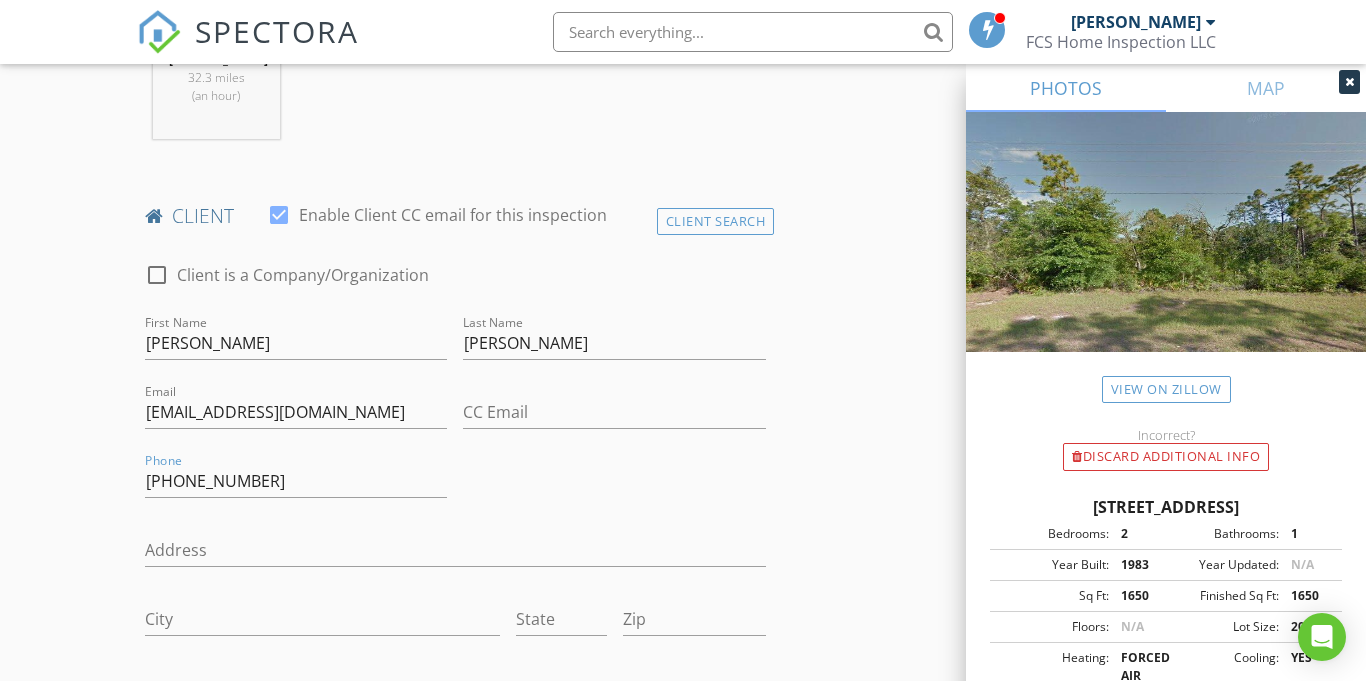 click on "New Inspection
Click here to use the New Order Form
INSPECTOR(S)
check_box   Forrest Simpson   PRIMARY   Forrest Simpson arrow_drop_down   check_box_outline_blank Forrest Simpson specifically requested
Date/Time
07/11/2025 9:00 AM
Location
Address Search       Address 30875 Magnolia St   Unit   City Perdido Beach   State AL   Zip 36530   County Baldwin     Square Feet 1650   Year Built 1983   Foundation Slab arrow_drop_down     Forrest Simpson     32.3 miles     (an hour)
client
check_box Enable Client CC email for this inspection   Client Search     check_box_outline_blank Client is a Company/Organization     First Name Beth   Last Name Biggs   Email coastalcryo@gmail.com   CC Email   Phone 334-220-8650   Address   City   State   Zip       Notes   Private Notes
ADD ADDITIONAL client" at bounding box center [683, 993] 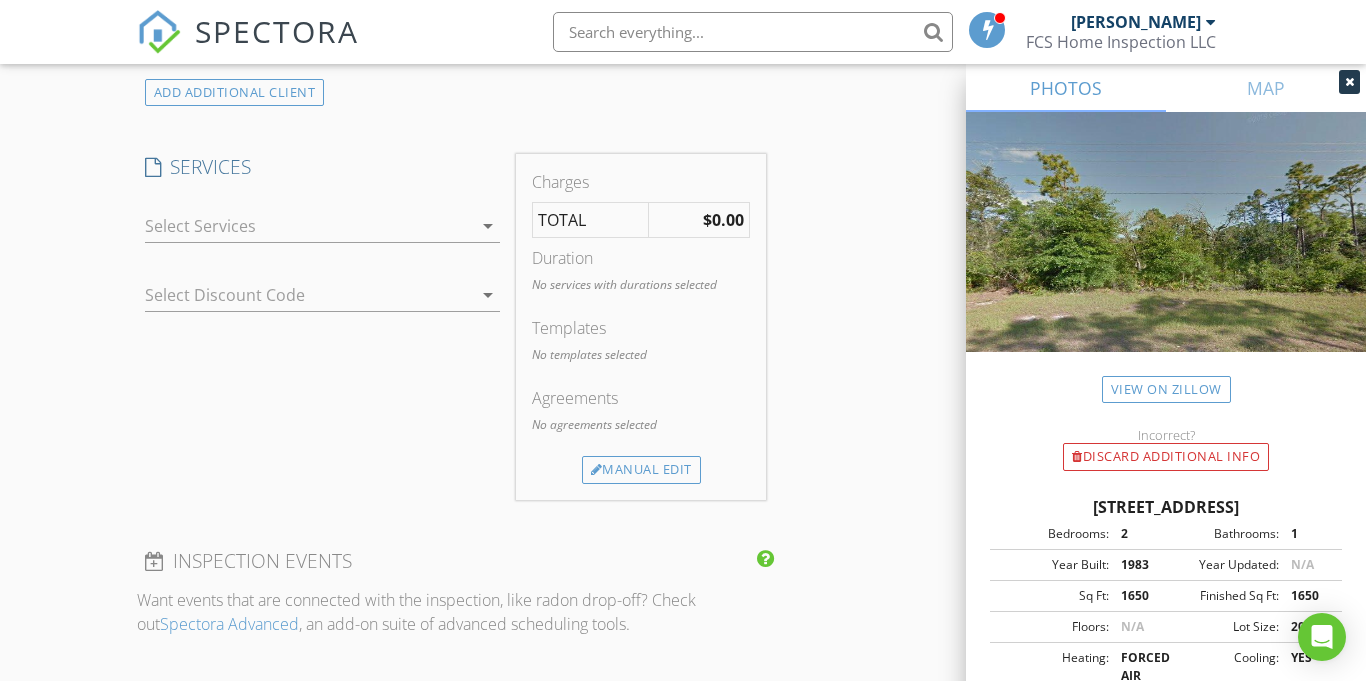 scroll, scrollTop: 1609, scrollLeft: 0, axis: vertical 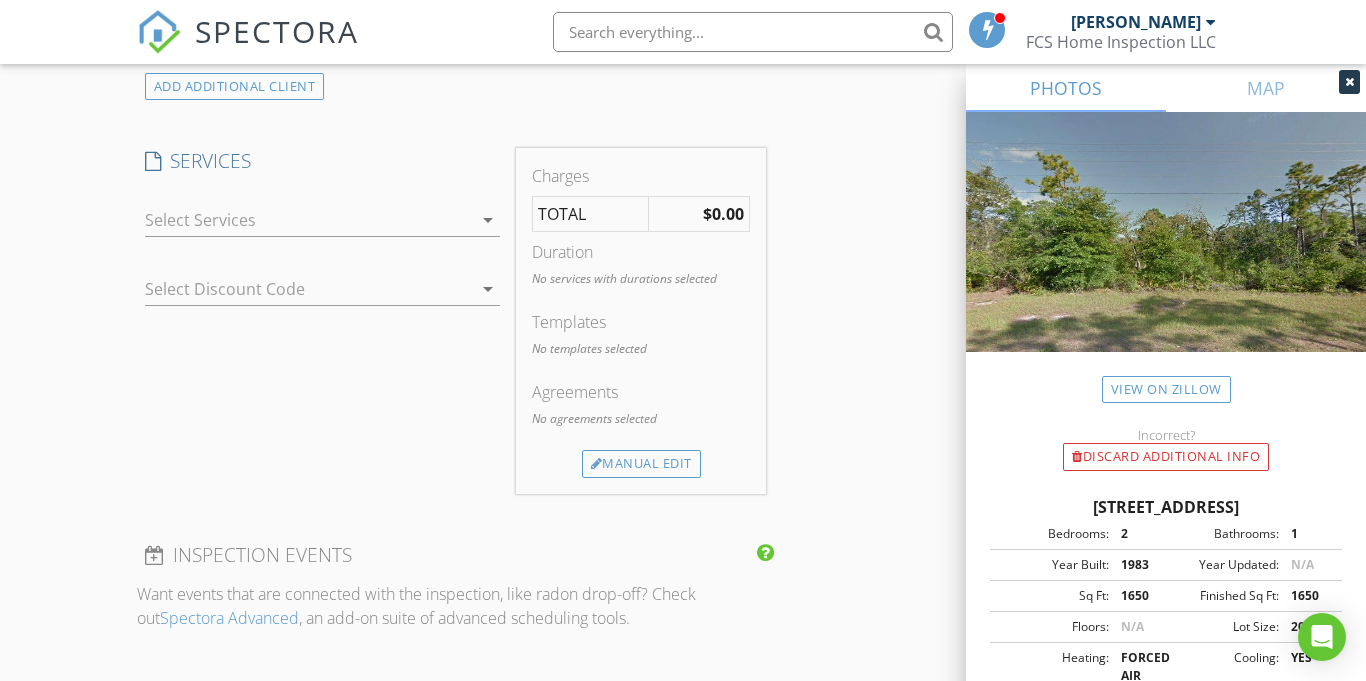 click at bounding box center (309, 220) 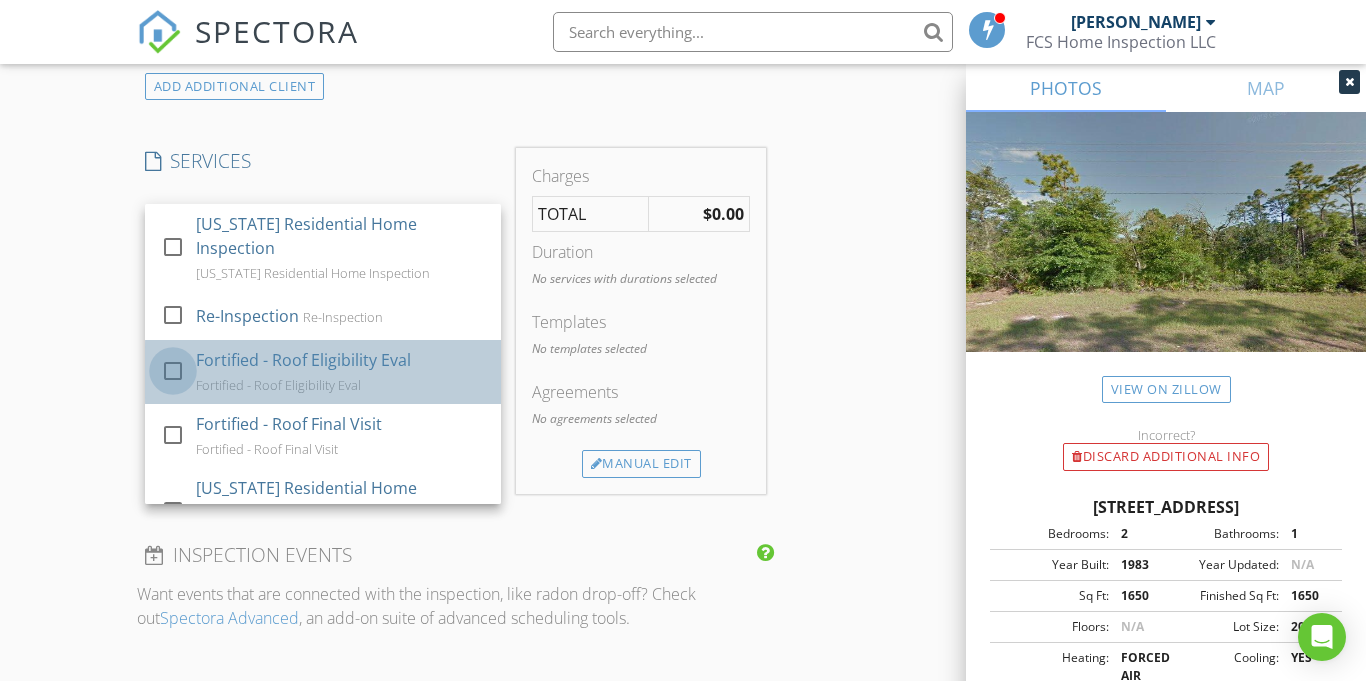click at bounding box center (173, 371) 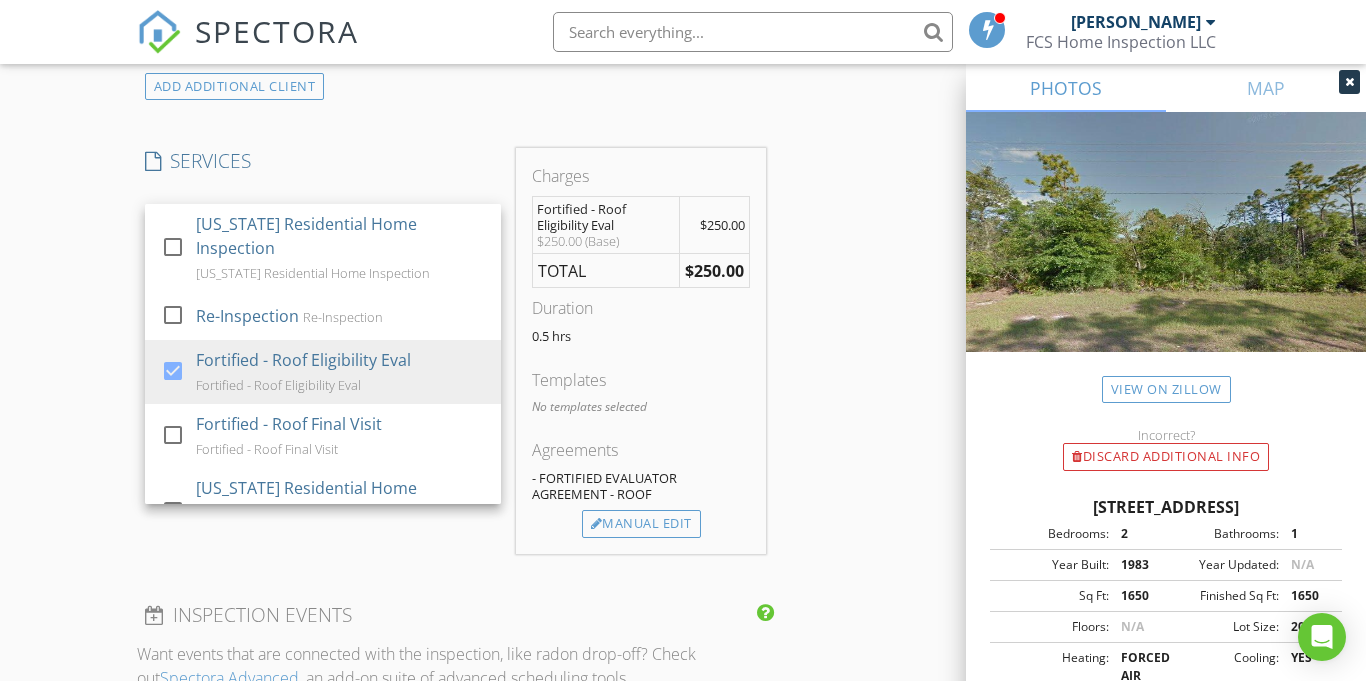 click on "INSPECTOR(S)
check_box   Forrest Simpson   PRIMARY   Forrest Simpson arrow_drop_down   check_box_outline_blank Forrest Simpson specifically requested
Date/Time
07/11/2025 9:00 AM
Location
Address Search       Address 30875 Magnolia St   Unit   City Perdido Beach   State AL   Zip 36530   County Baldwin     Square Feet 1650   Year Built 1983   Foundation Slab arrow_drop_down     Forrest Simpson     32.3 miles     (an hour)
client
check_box Enable Client CC email for this inspection   Client Search     check_box_outline_blank Client is a Company/Organization     First Name Beth   Last Name Biggs   Email coastalcryo@gmail.com   CC Email   Phone 334-220-8650   Address   City   State   Zip       Notes   Private Notes
ADD ADDITIONAL client
SERVICES
check_box_outline_blank" at bounding box center [683, 318] 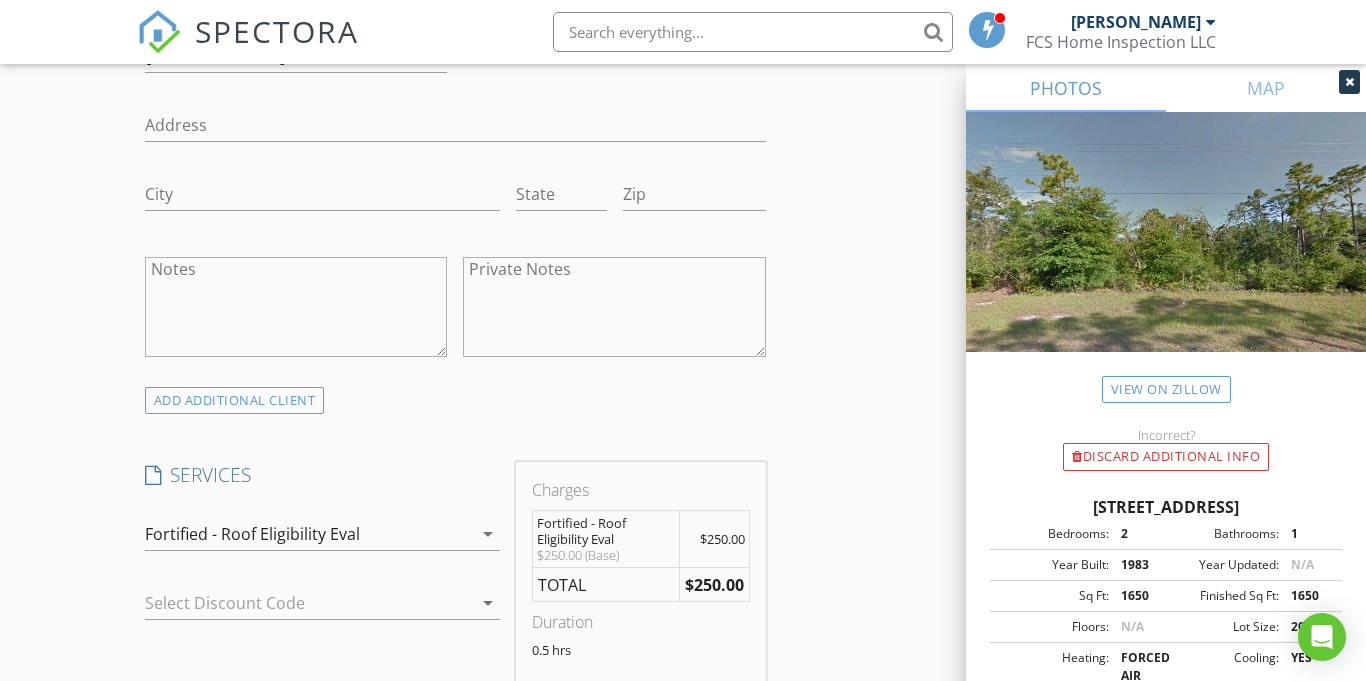 scroll, scrollTop: 1321, scrollLeft: 0, axis: vertical 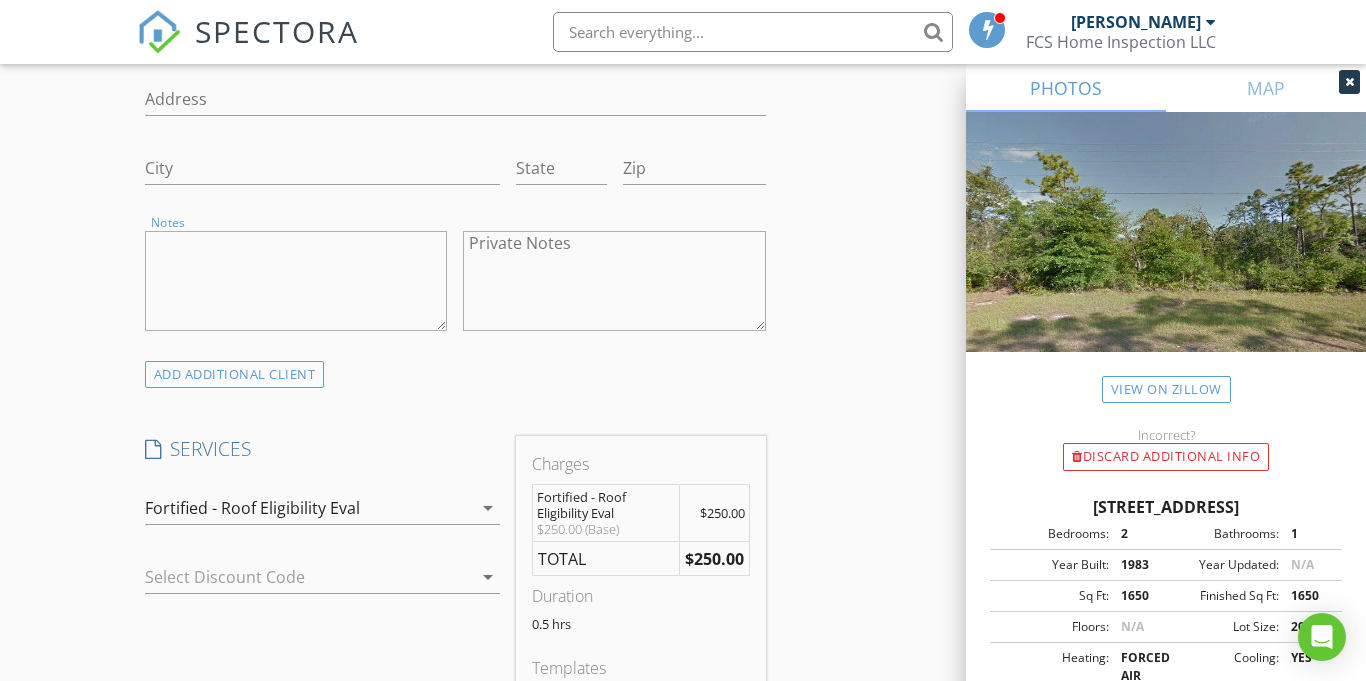 click on "Notes" at bounding box center [296, 281] 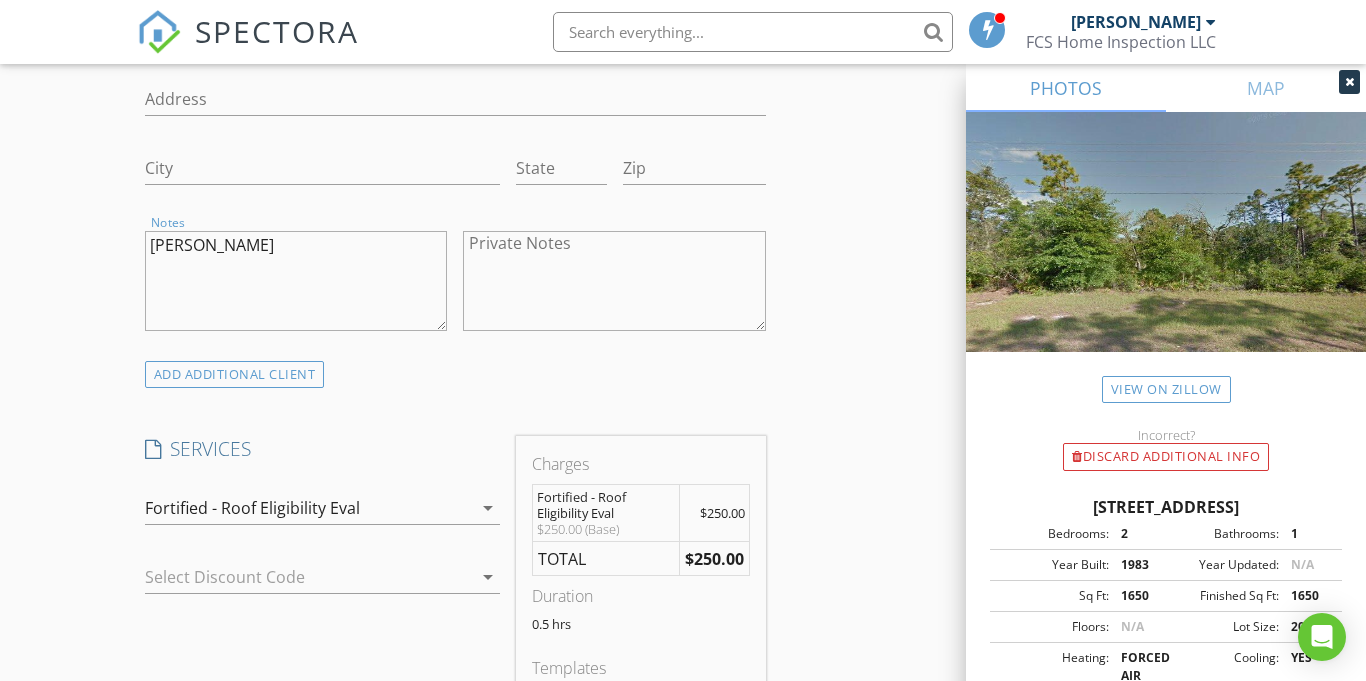 type on "SAH Grant" 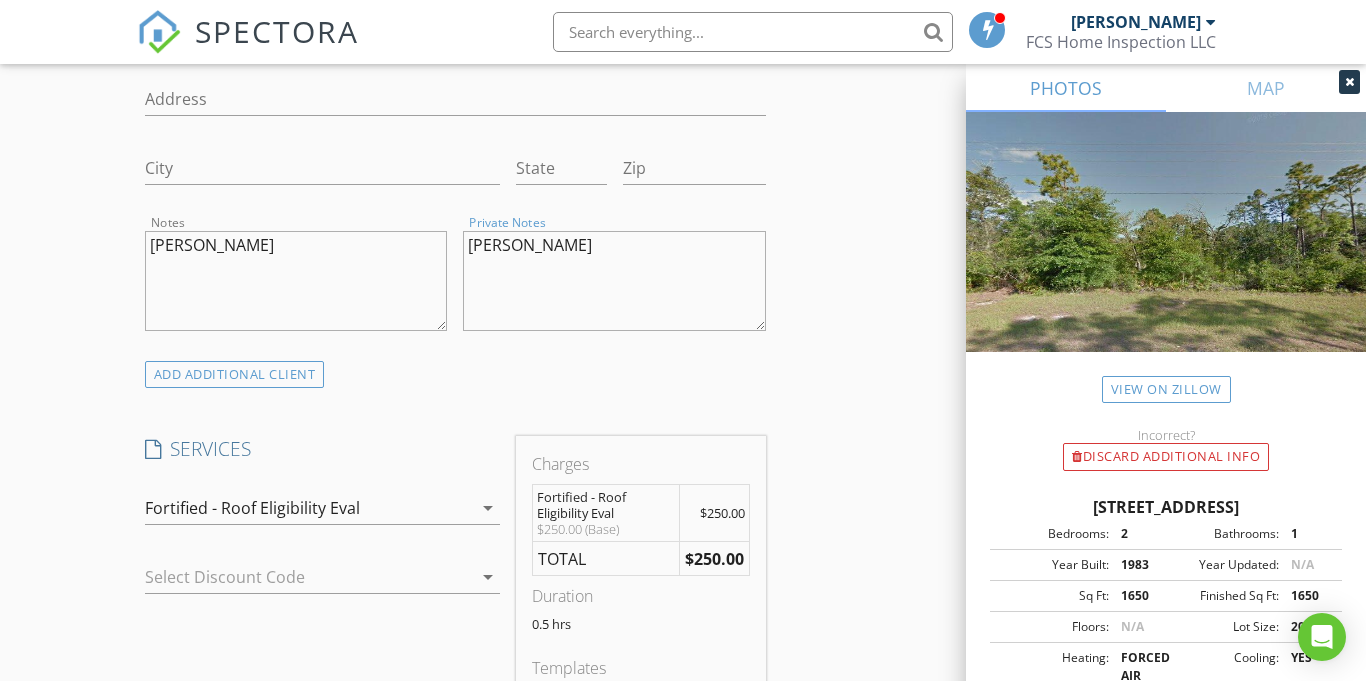 type on "SAH Grant" 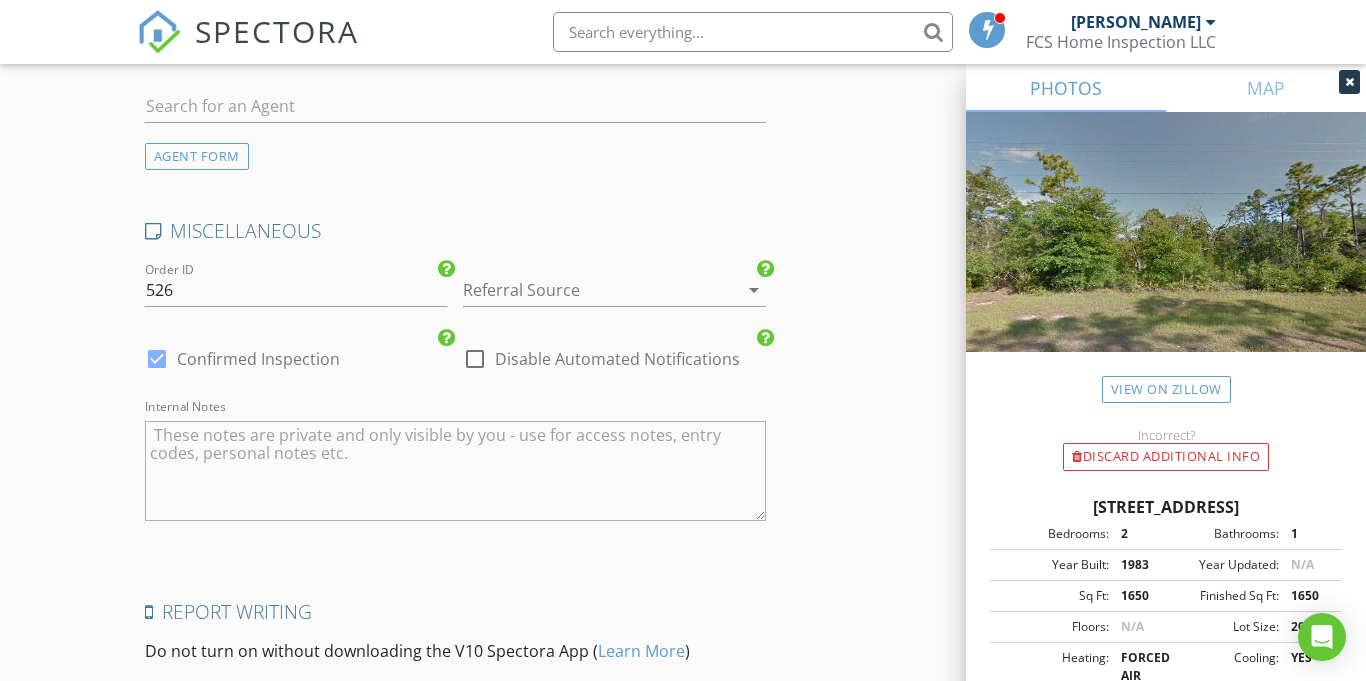 scroll, scrollTop: 2760, scrollLeft: 0, axis: vertical 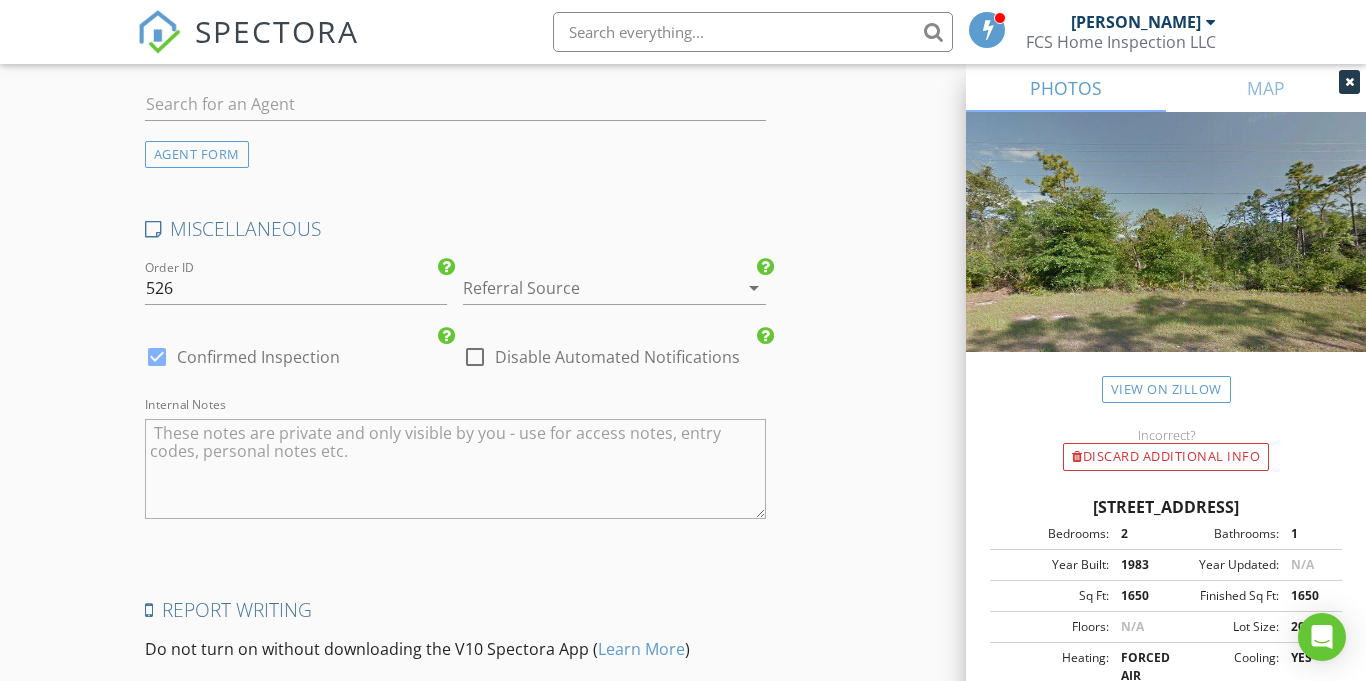 click at bounding box center [455, 469] 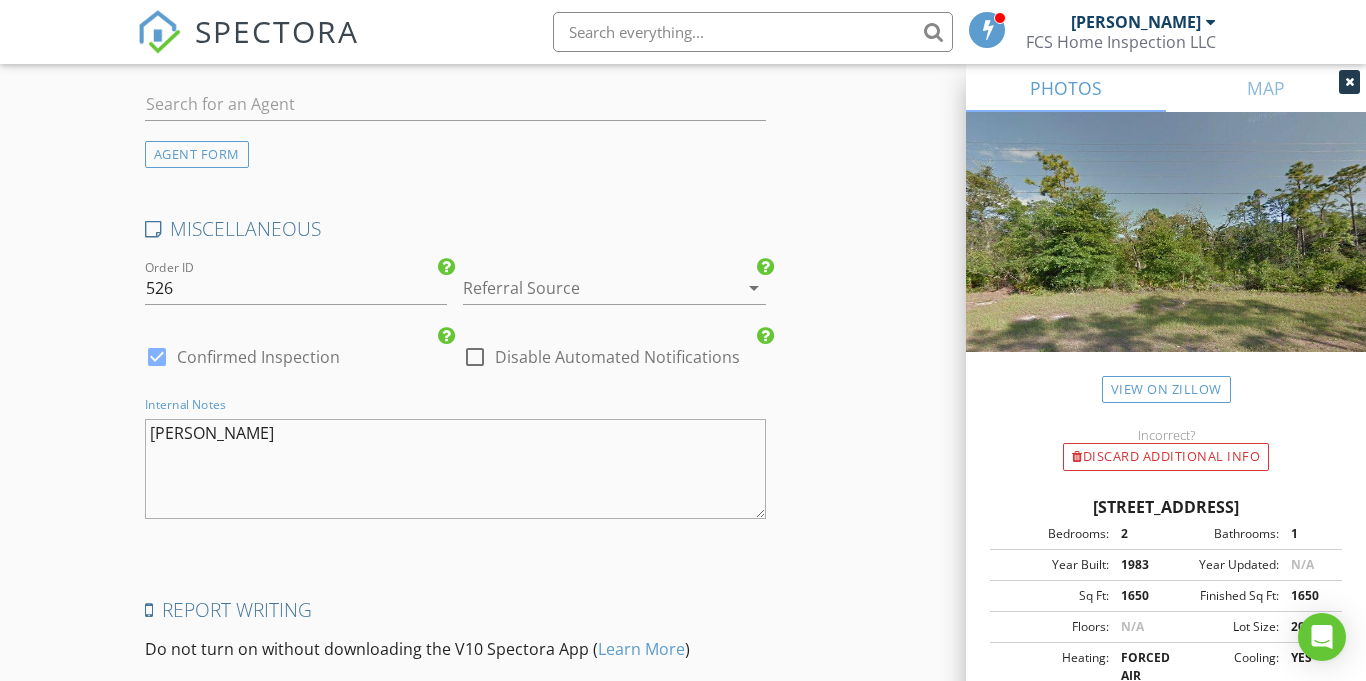 type on "SAH Grant" 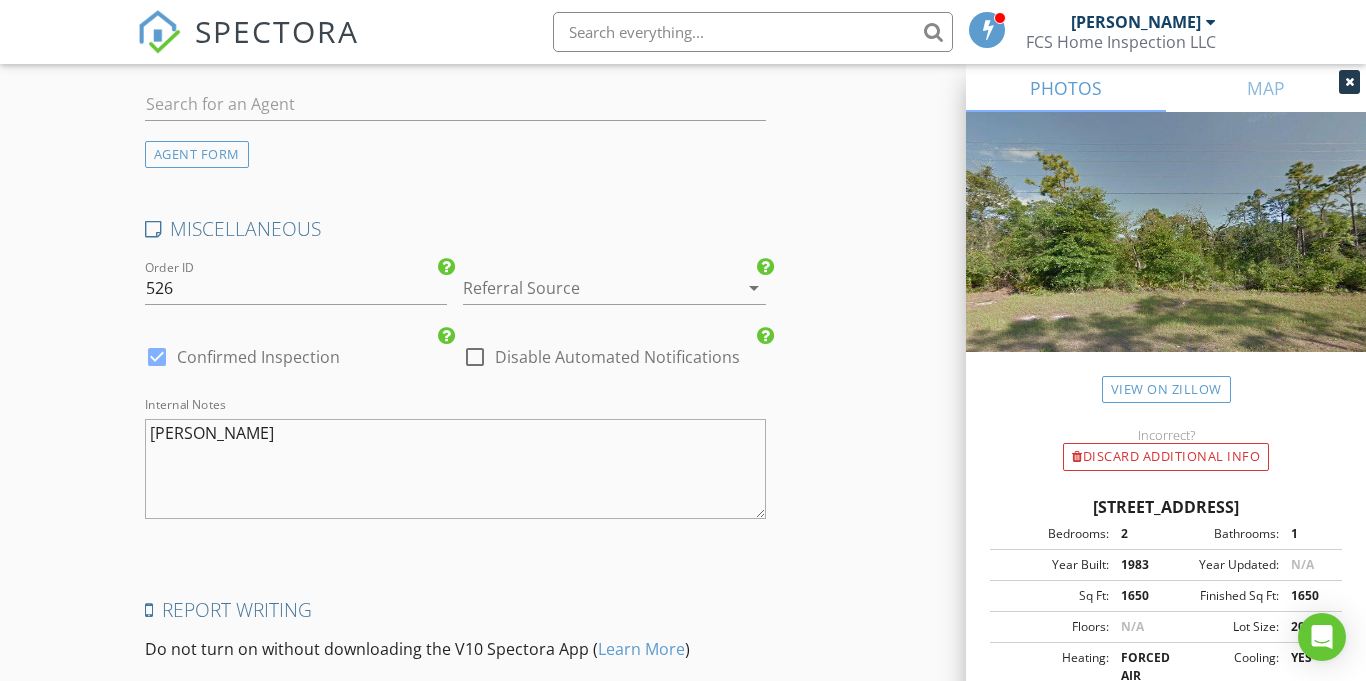 click on "INSPECTOR(S)
check_box   Forrest Simpson   PRIMARY   Forrest Simpson arrow_drop_down   check_box_outline_blank Forrest Simpson specifically requested
Date/Time
07/11/2025 9:00 AM
Location
Address Search       Address 30875 Magnolia St   Unit   City Perdido Beach   State AL   Zip 36530   County Baldwin     Square Feet 1650   Year Built 1983   Foundation Slab arrow_drop_down     Forrest Simpson     32.3 miles     (an hour)
client
check_box Enable Client CC email for this inspection   Client Search     check_box_outline_blank Client is a Company/Organization     First Name Beth   Last Name Biggs   Email coastalcryo@gmail.com   CC Email   Phone 334-220-8650   Address   City   State   Zip       Notes SAH Grant   Private Notes SAH Grant
ADD ADDITIONAL client
SERVICES" at bounding box center (683, -833) 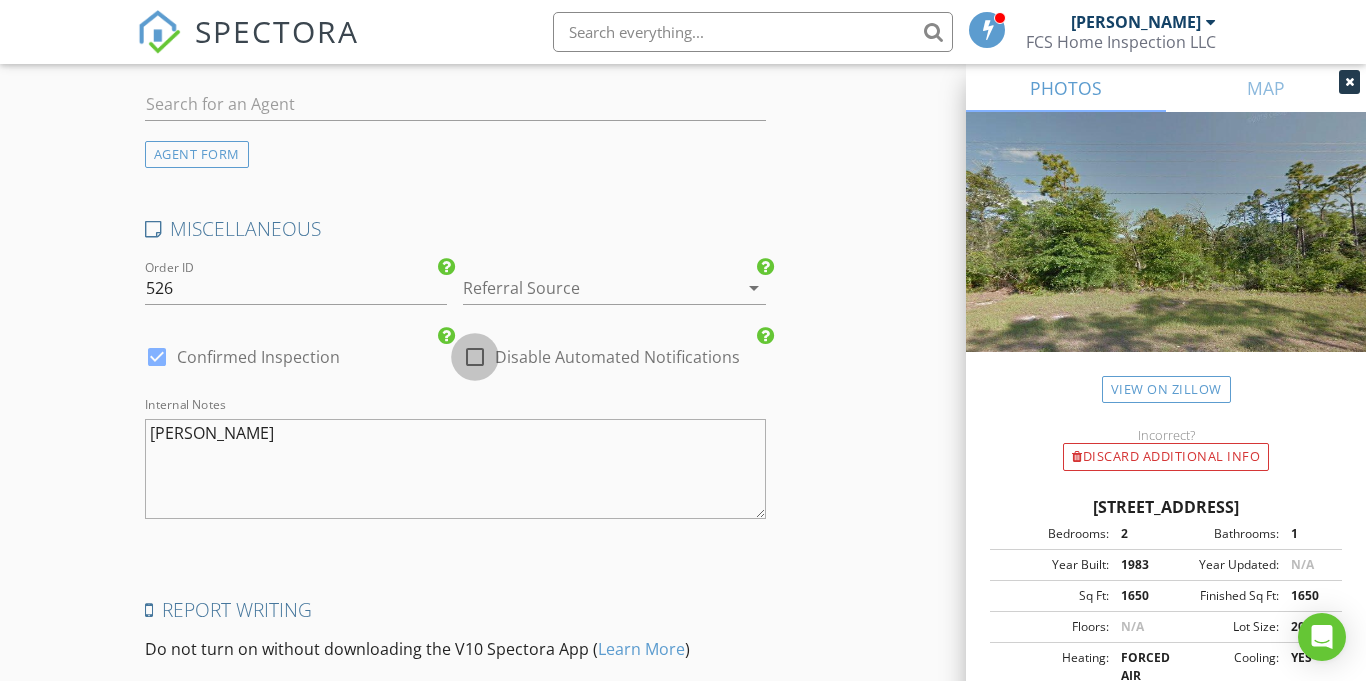 click at bounding box center (475, 357) 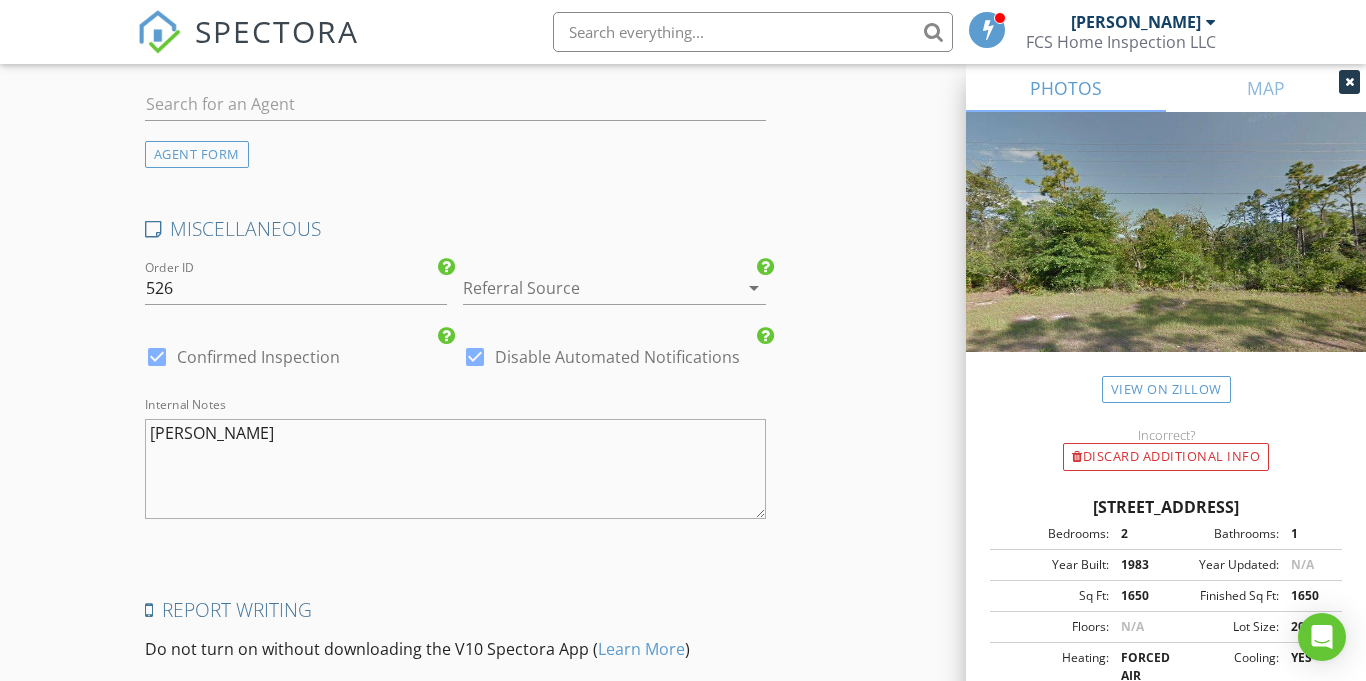 click at bounding box center (586, 288) 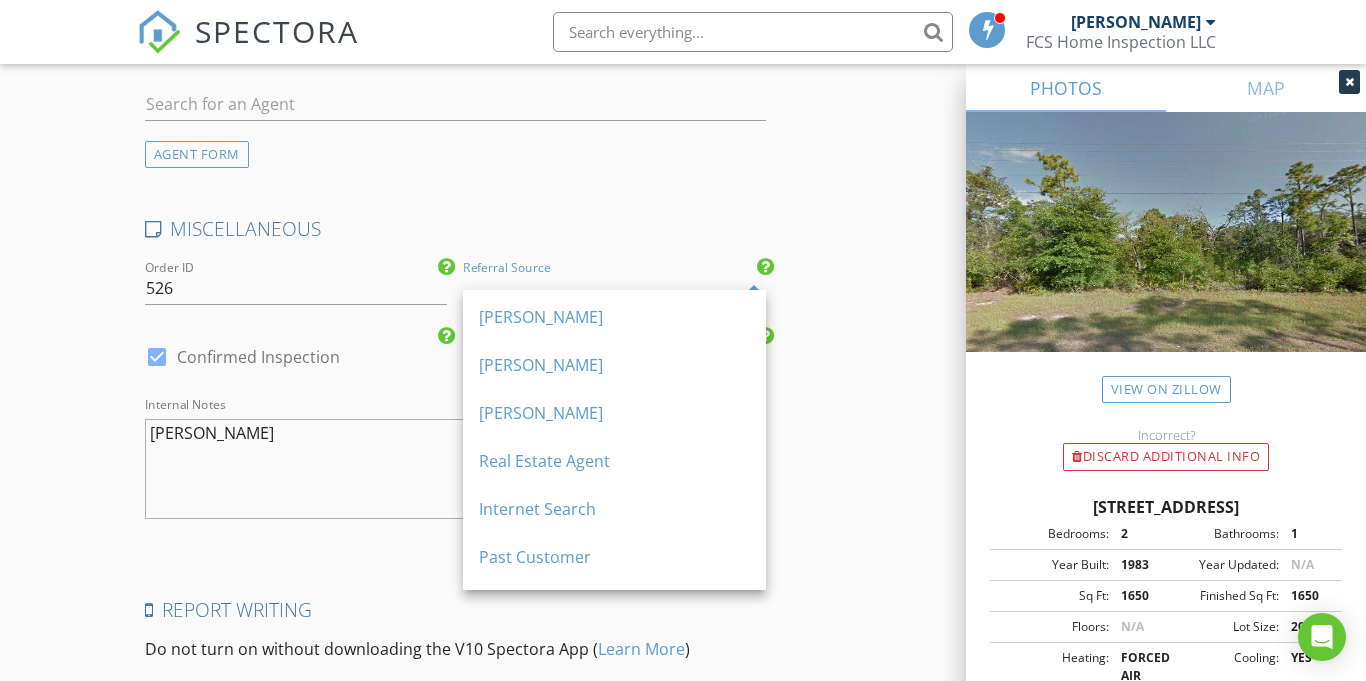 scroll, scrollTop: 468, scrollLeft: 0, axis: vertical 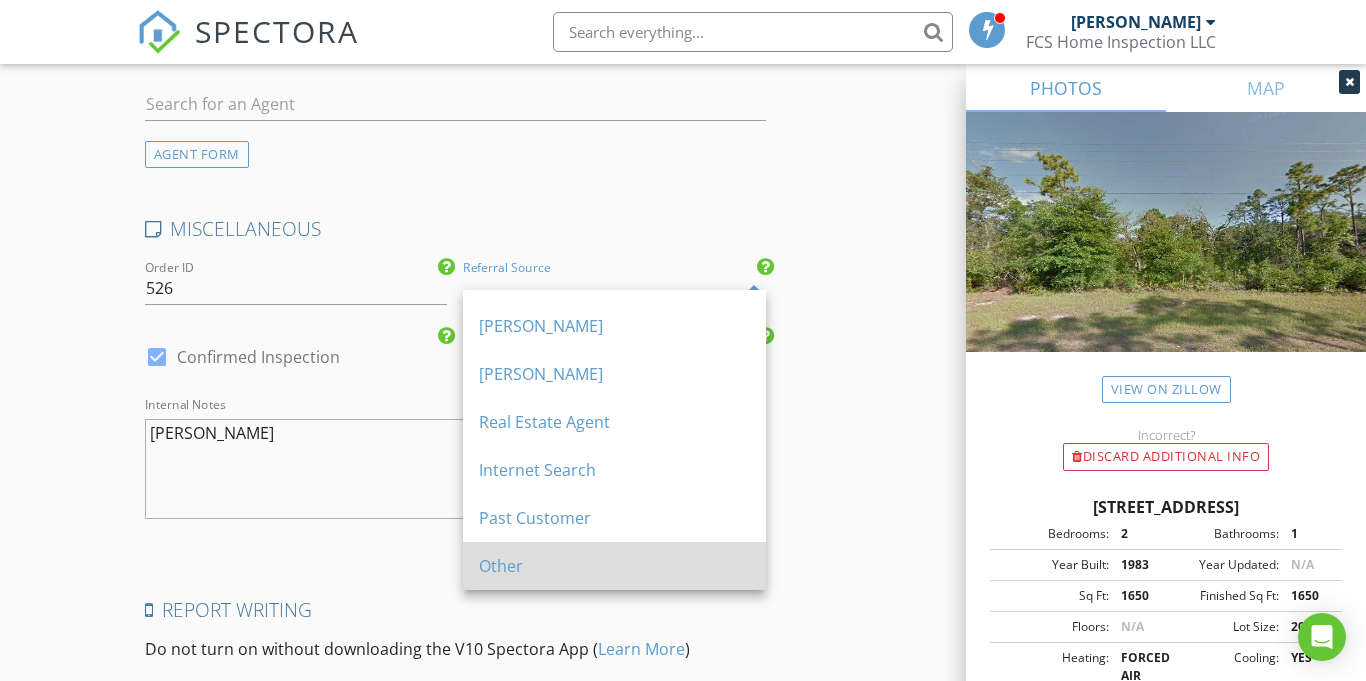 click on "Other" at bounding box center (614, 566) 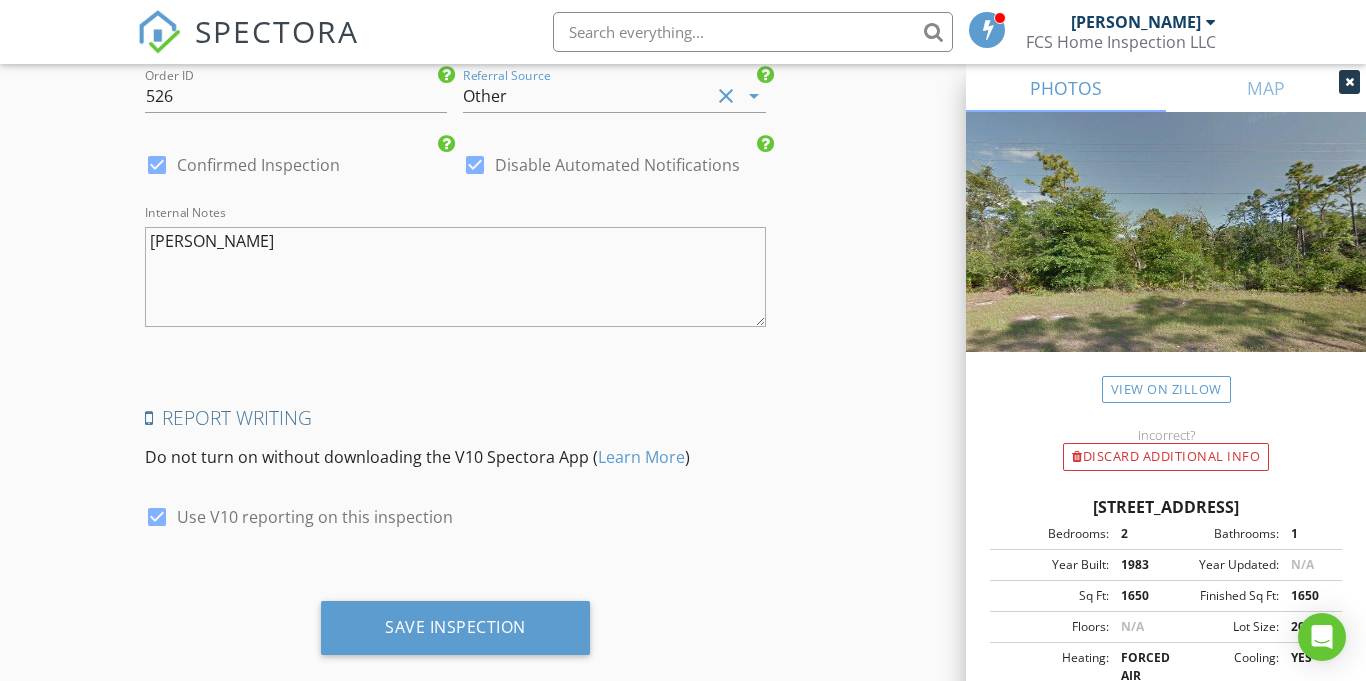 scroll, scrollTop: 3007, scrollLeft: 0, axis: vertical 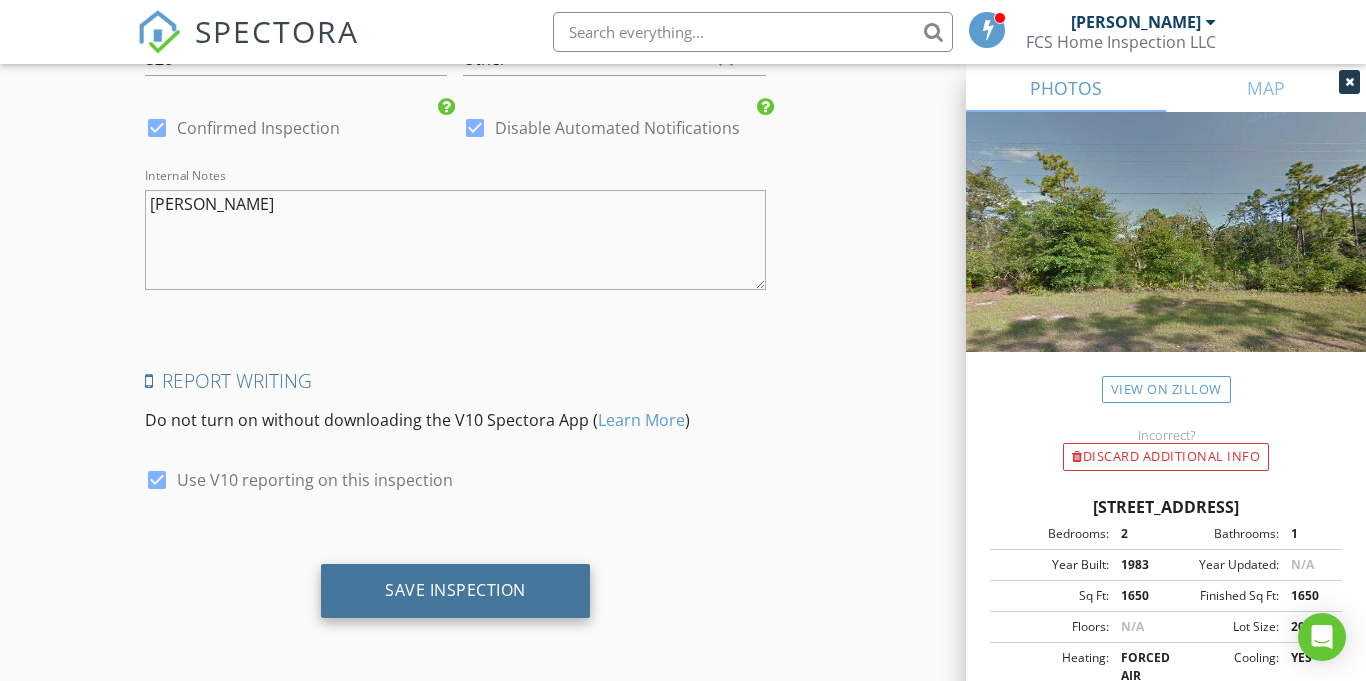 click on "Save Inspection" at bounding box center [455, 591] 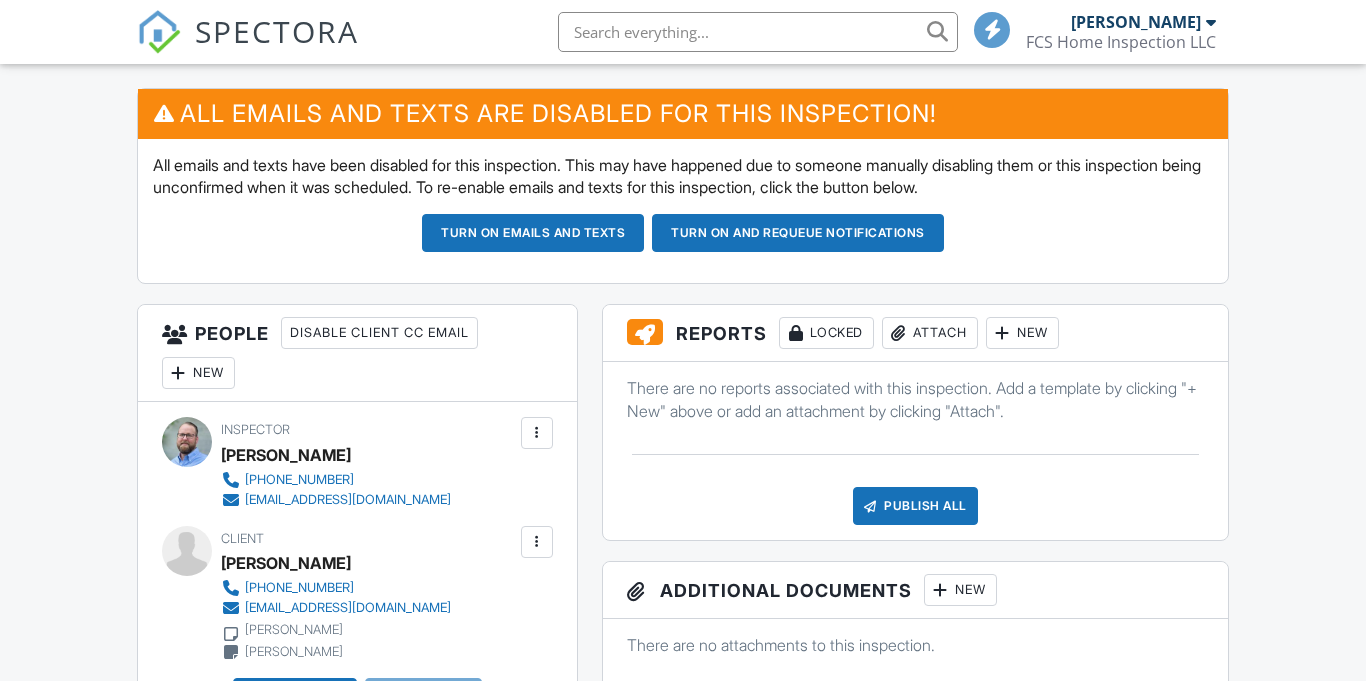 scroll, scrollTop: 498, scrollLeft: 0, axis: vertical 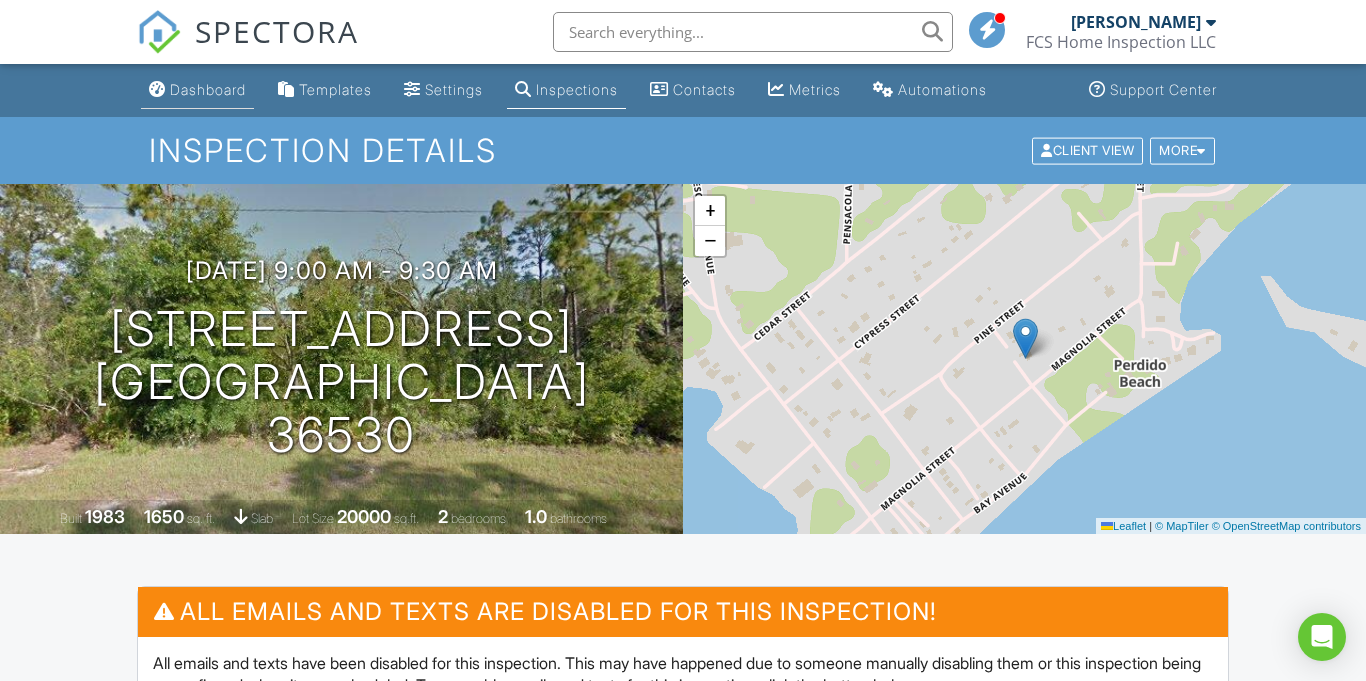 click on "Dashboard" at bounding box center [208, 89] 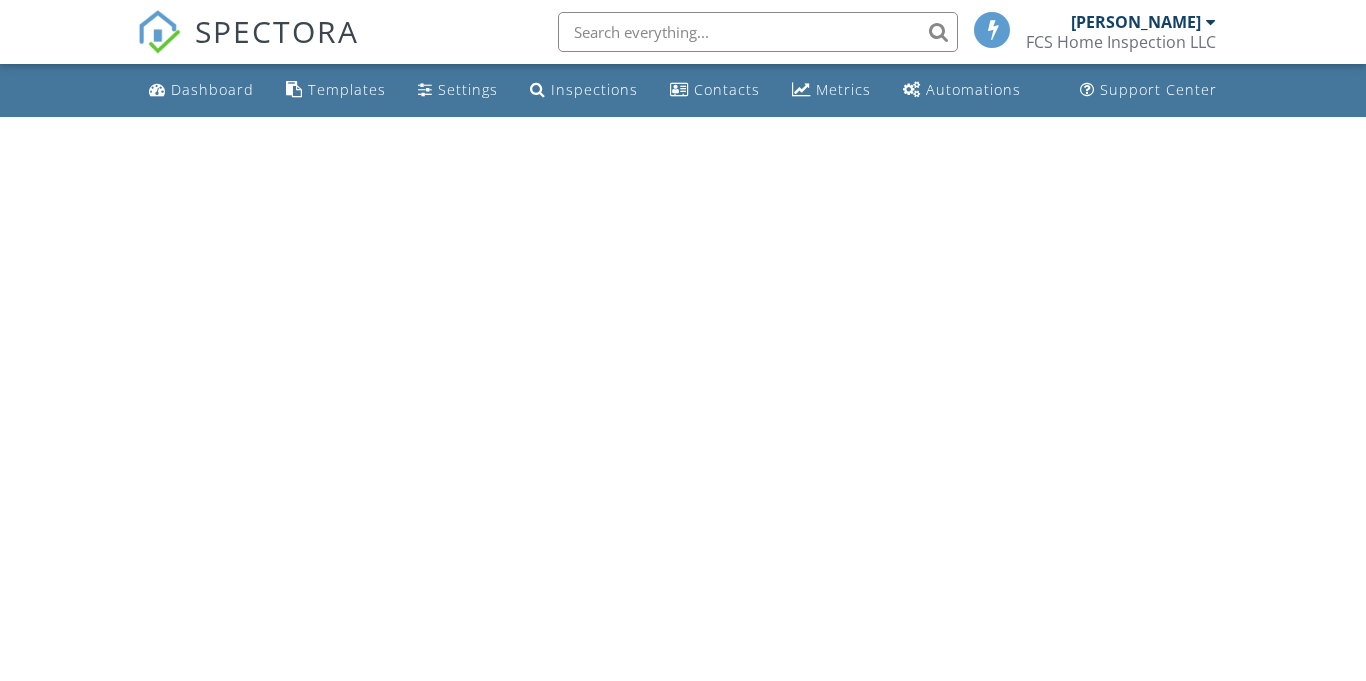 scroll, scrollTop: 0, scrollLeft: 0, axis: both 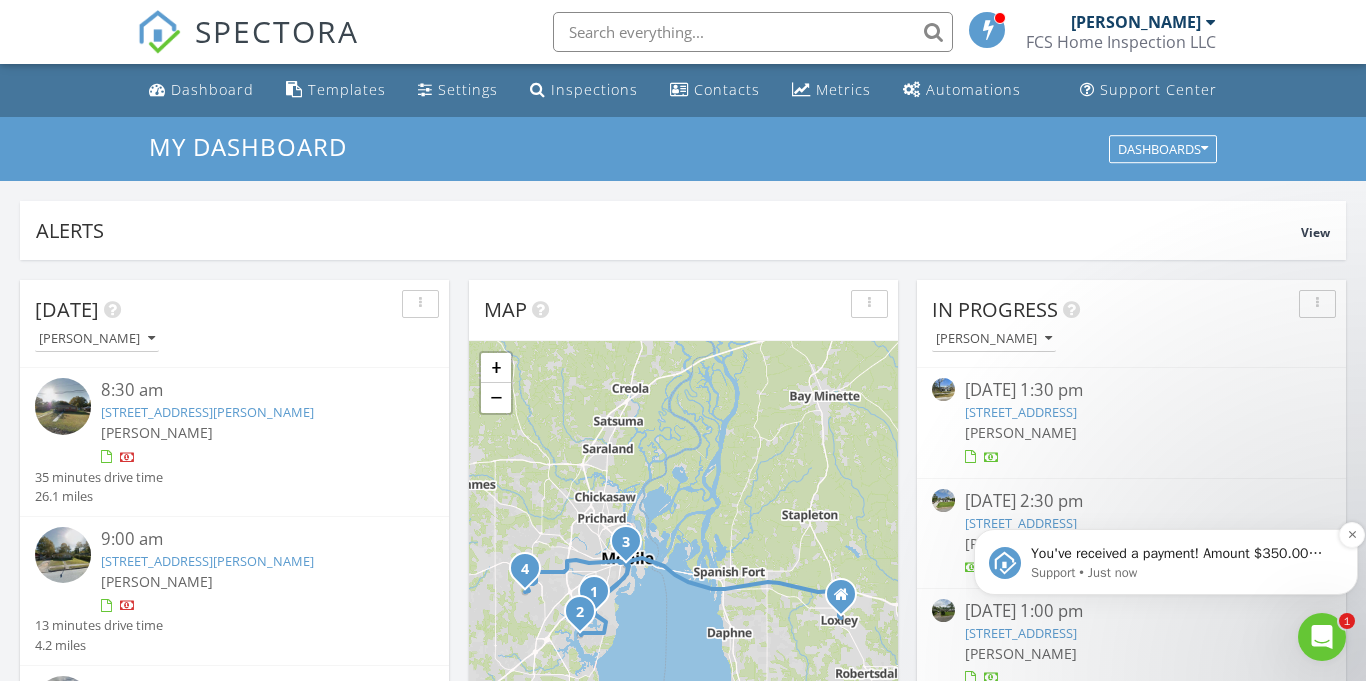 click on "You've received a payment!  Amount  $350.00  Fee  $0.00  Net  $350.00  Transaction #    Inspection  3017 Merle St, Mobile, AL 36605" at bounding box center [1182, 554] 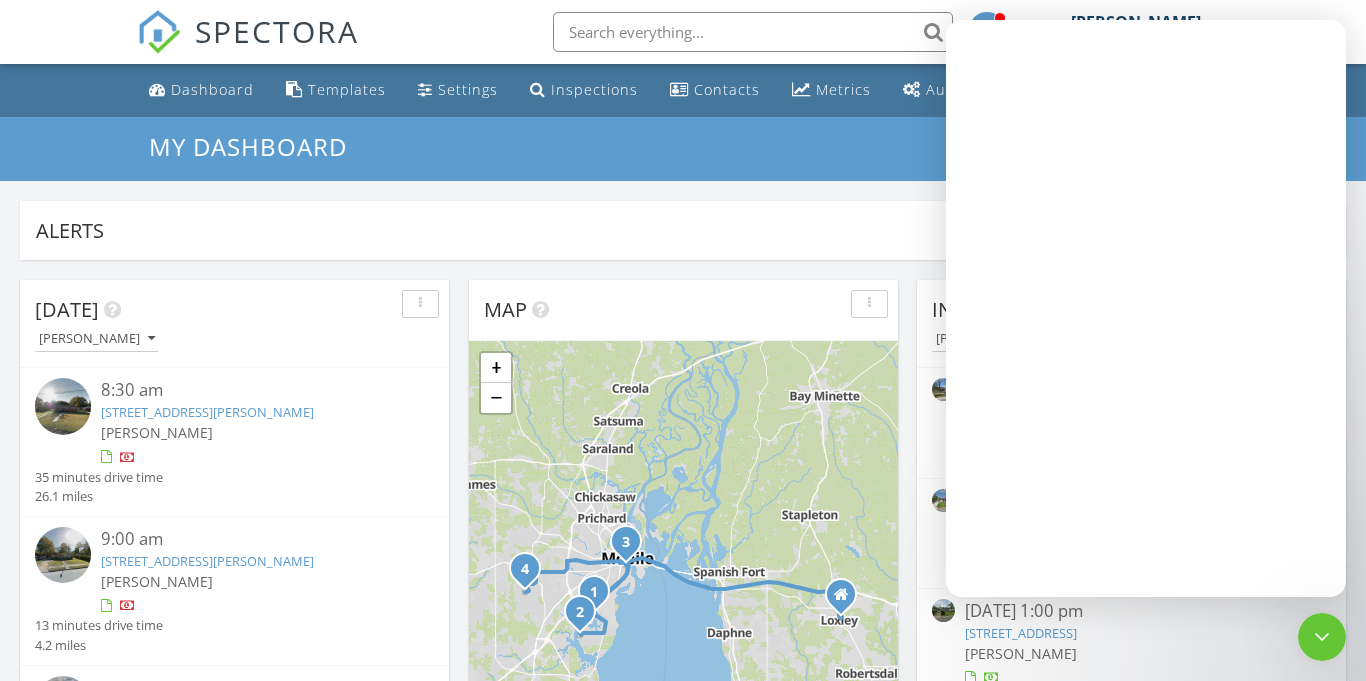 scroll, scrollTop: 0, scrollLeft: 0, axis: both 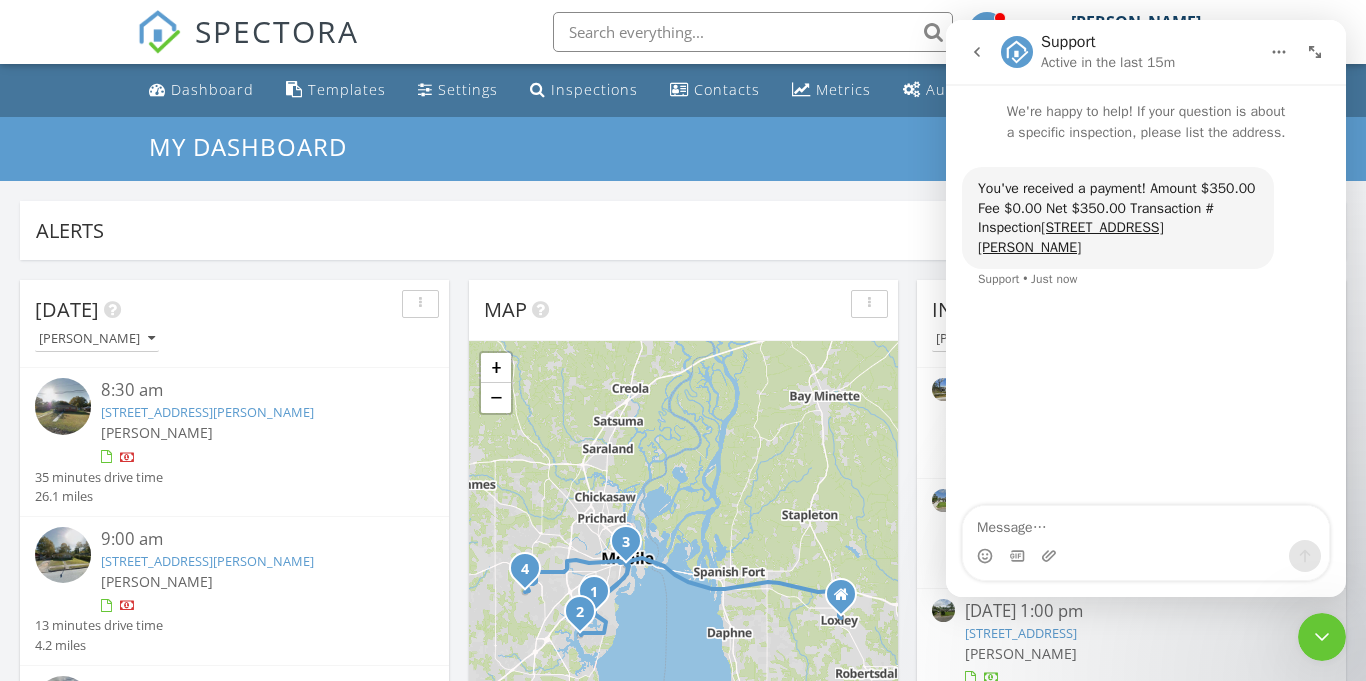 click 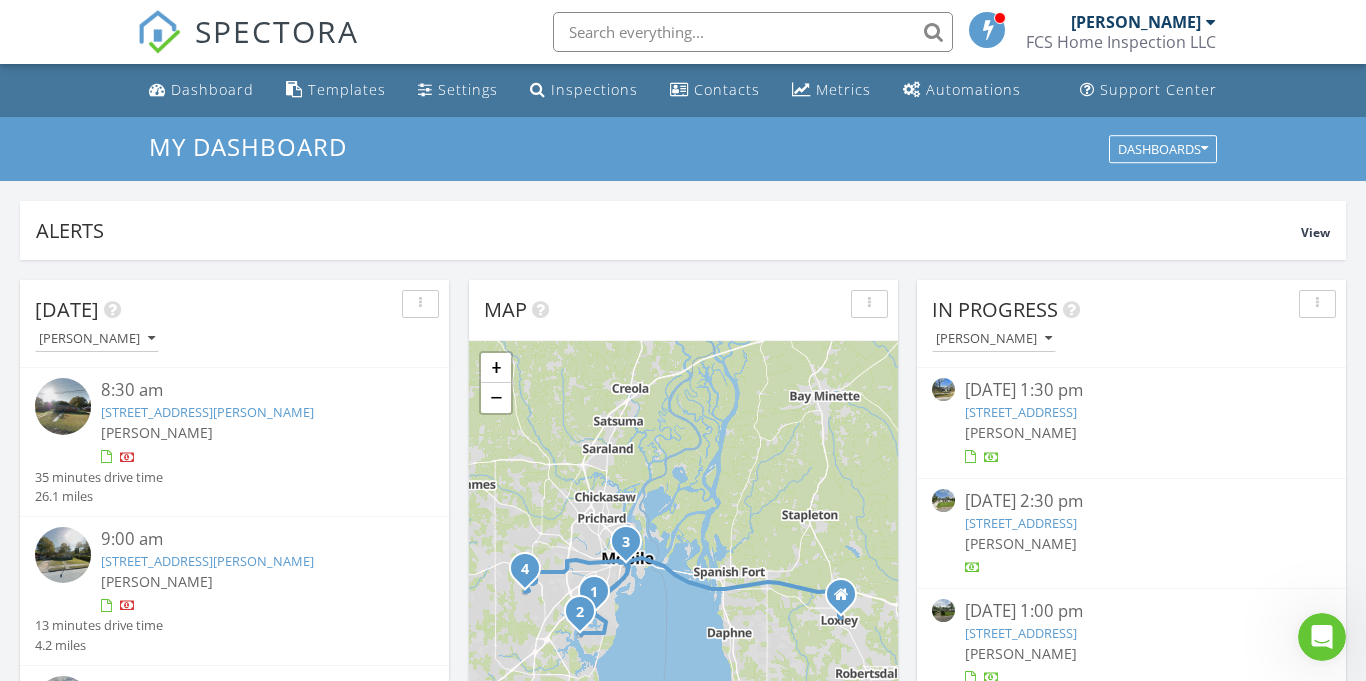 scroll, scrollTop: 0, scrollLeft: 0, axis: both 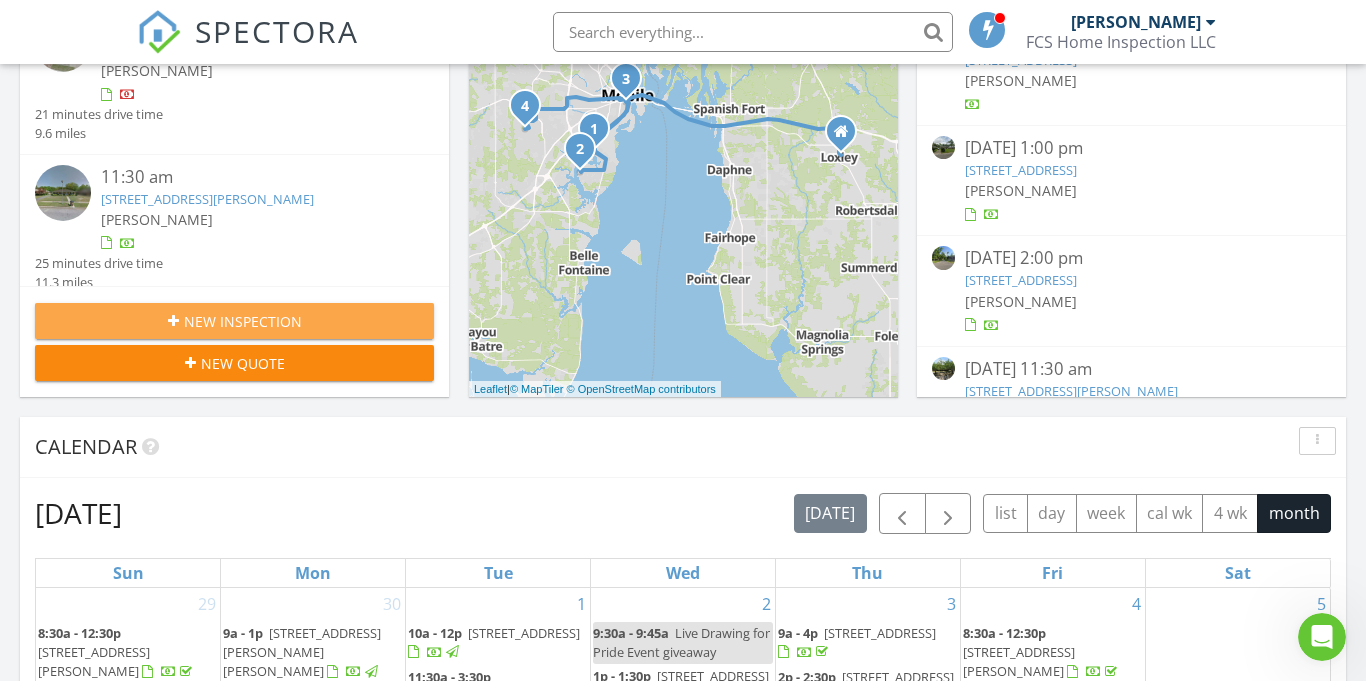 click on "New Inspection" at bounding box center [243, 321] 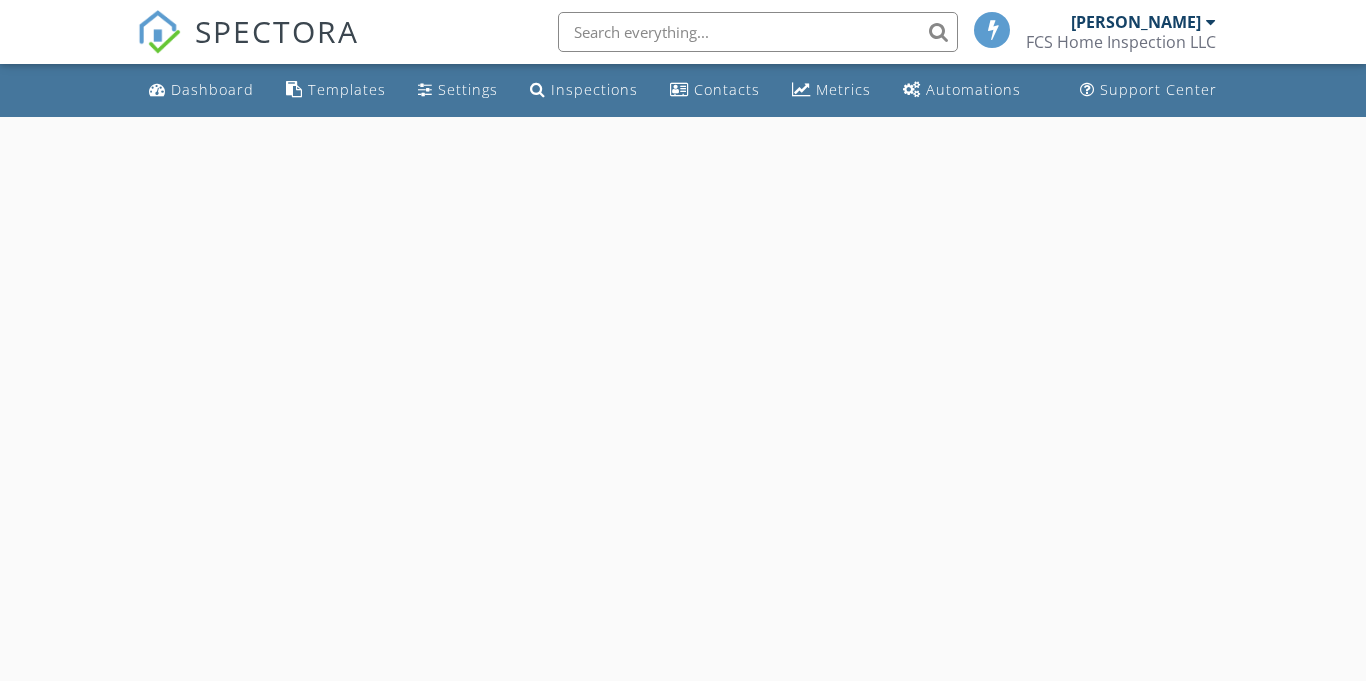 scroll, scrollTop: 0, scrollLeft: 0, axis: both 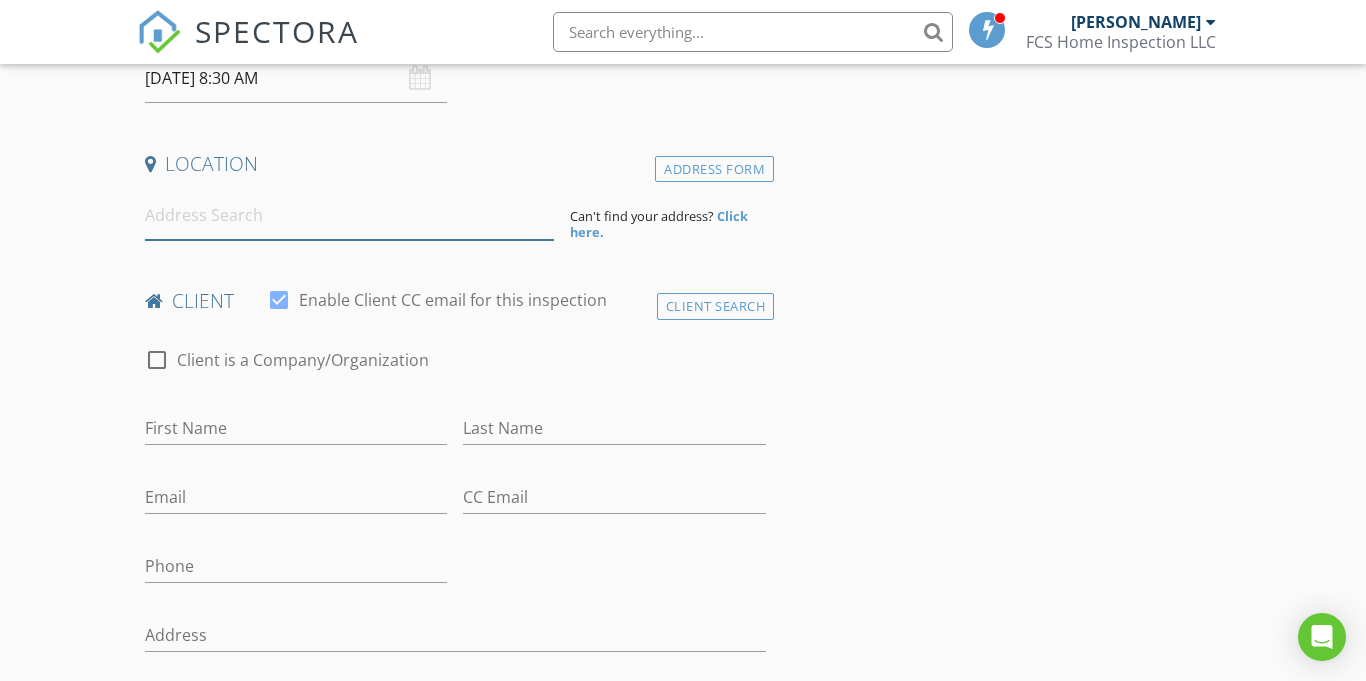 click at bounding box center [349, 215] 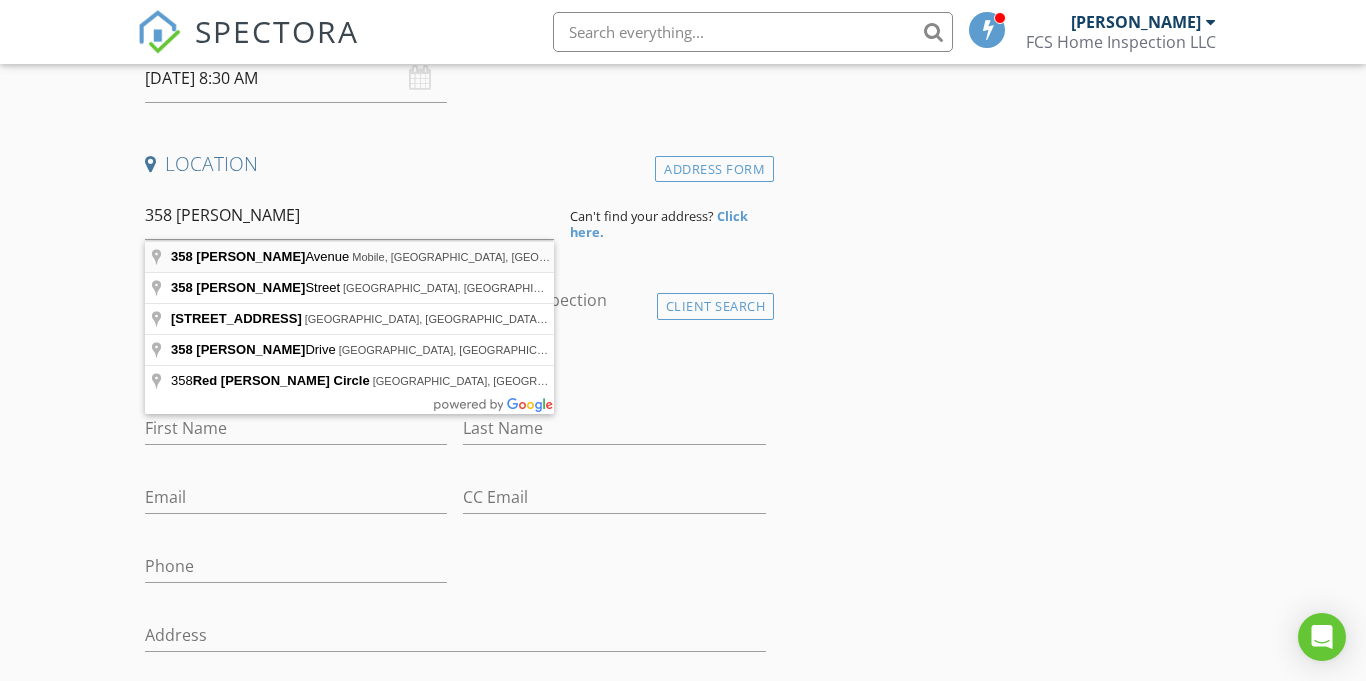 type on "[STREET_ADDRESS][PERSON_NAME]" 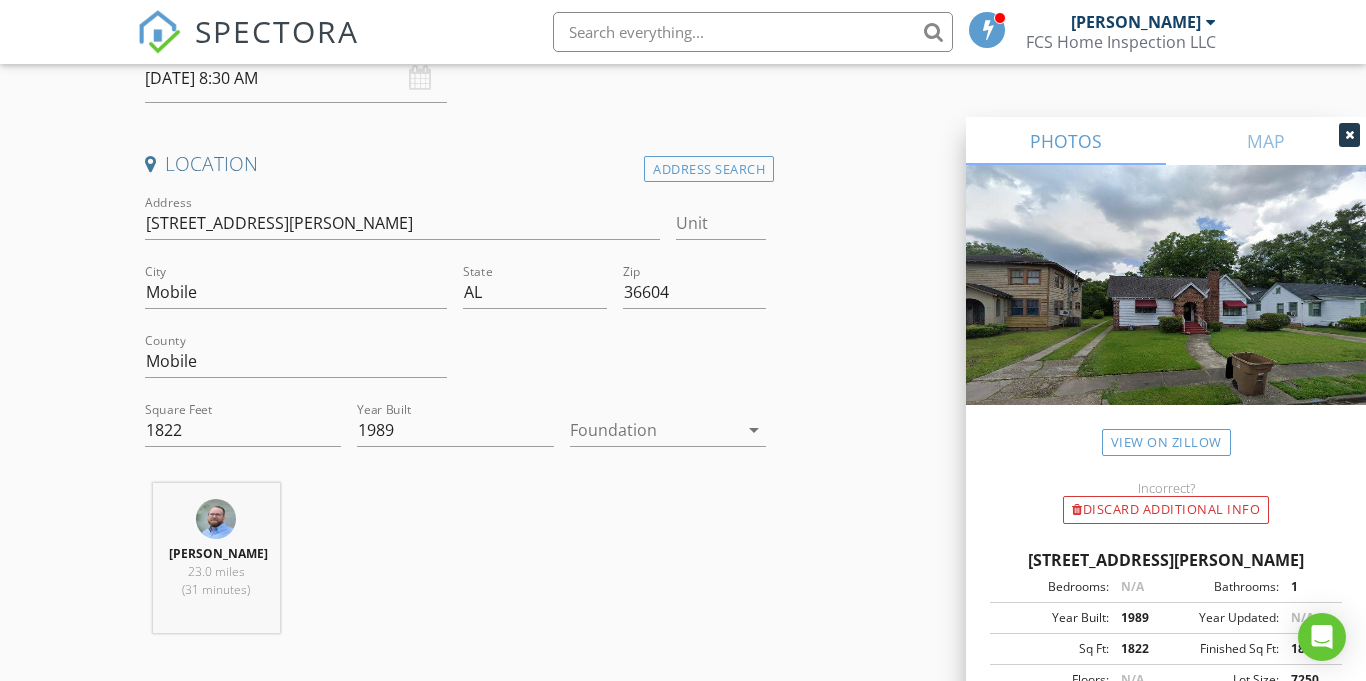 scroll, scrollTop: 0, scrollLeft: 0, axis: both 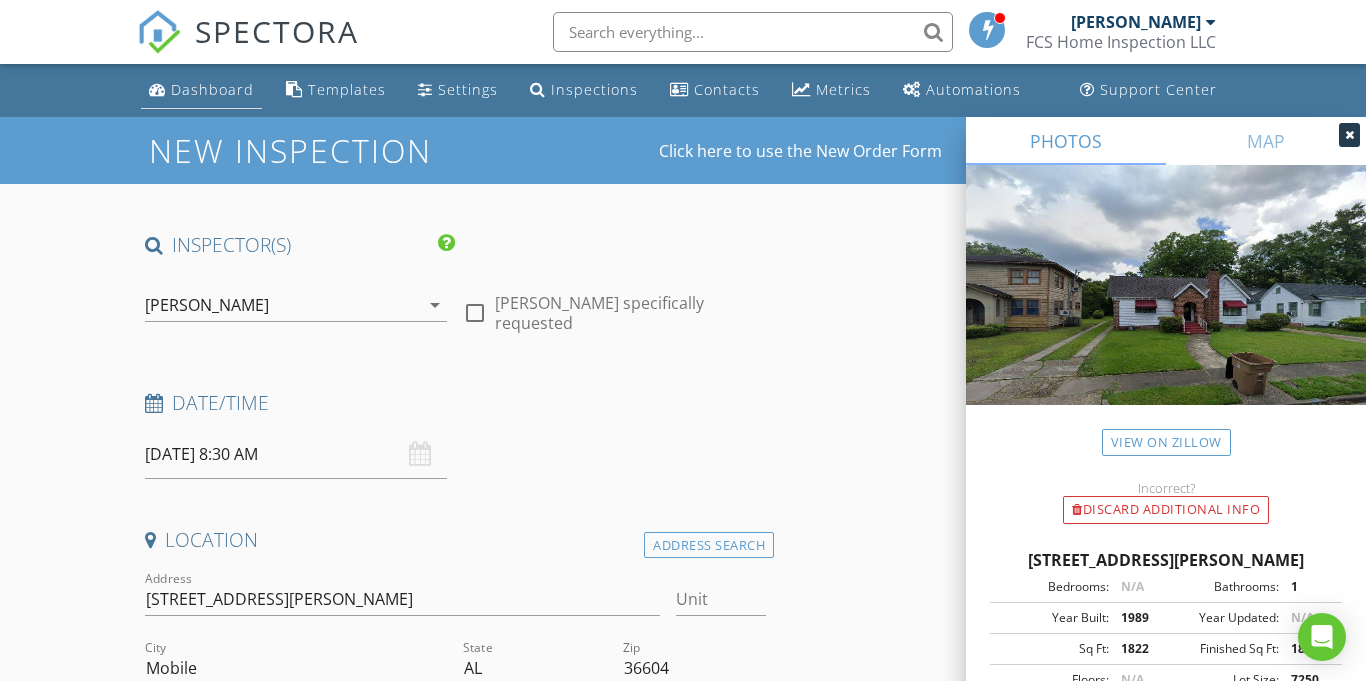 click on "Dashboard" at bounding box center (212, 89) 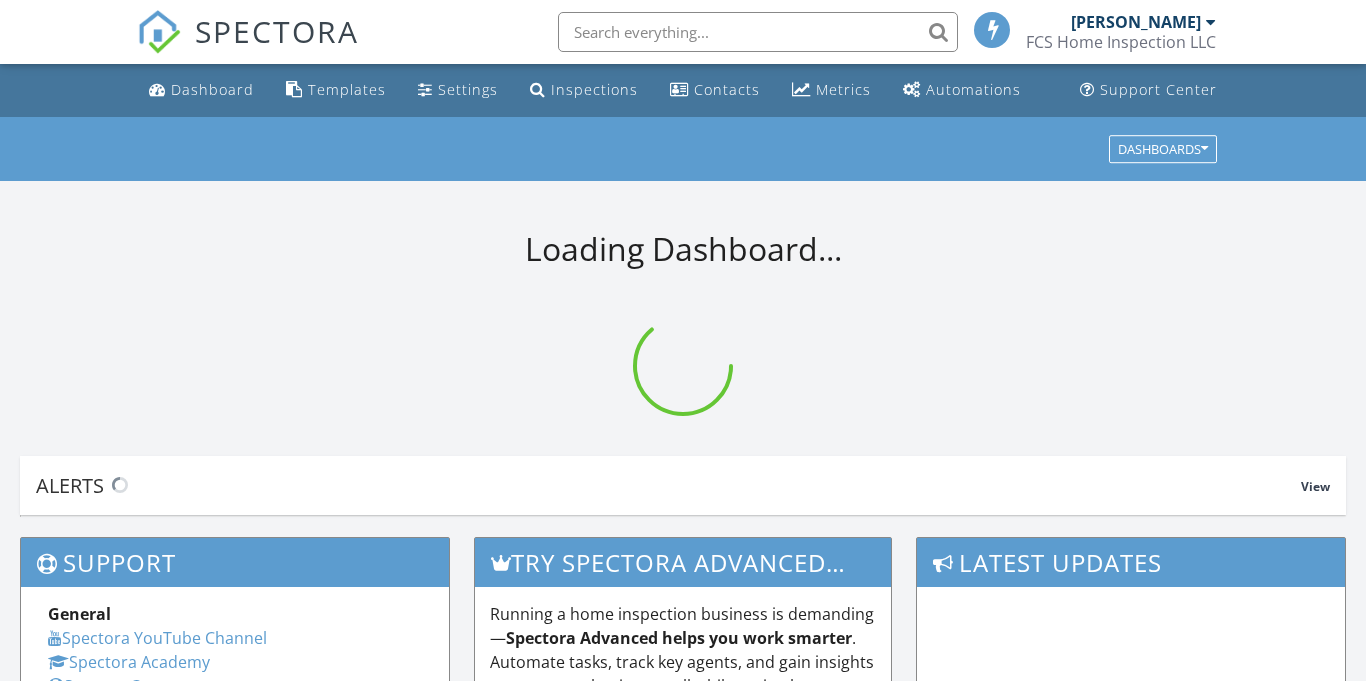 scroll, scrollTop: 0, scrollLeft: 0, axis: both 